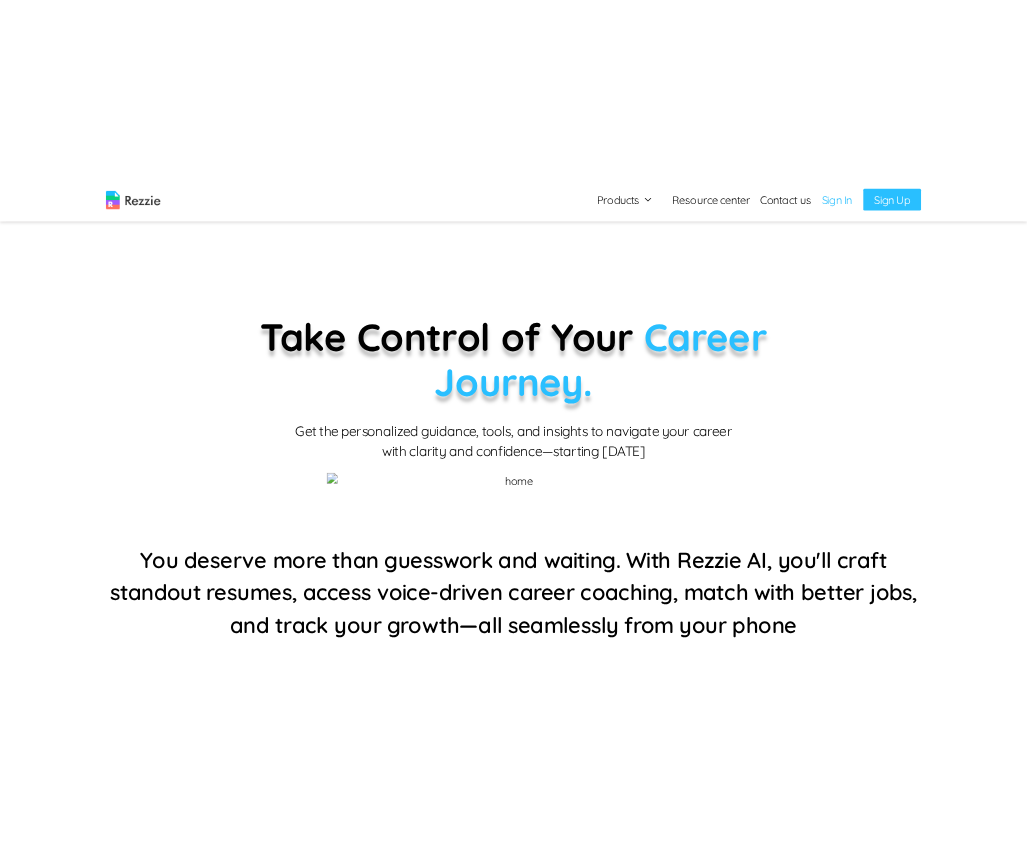 scroll, scrollTop: 0, scrollLeft: 0, axis: both 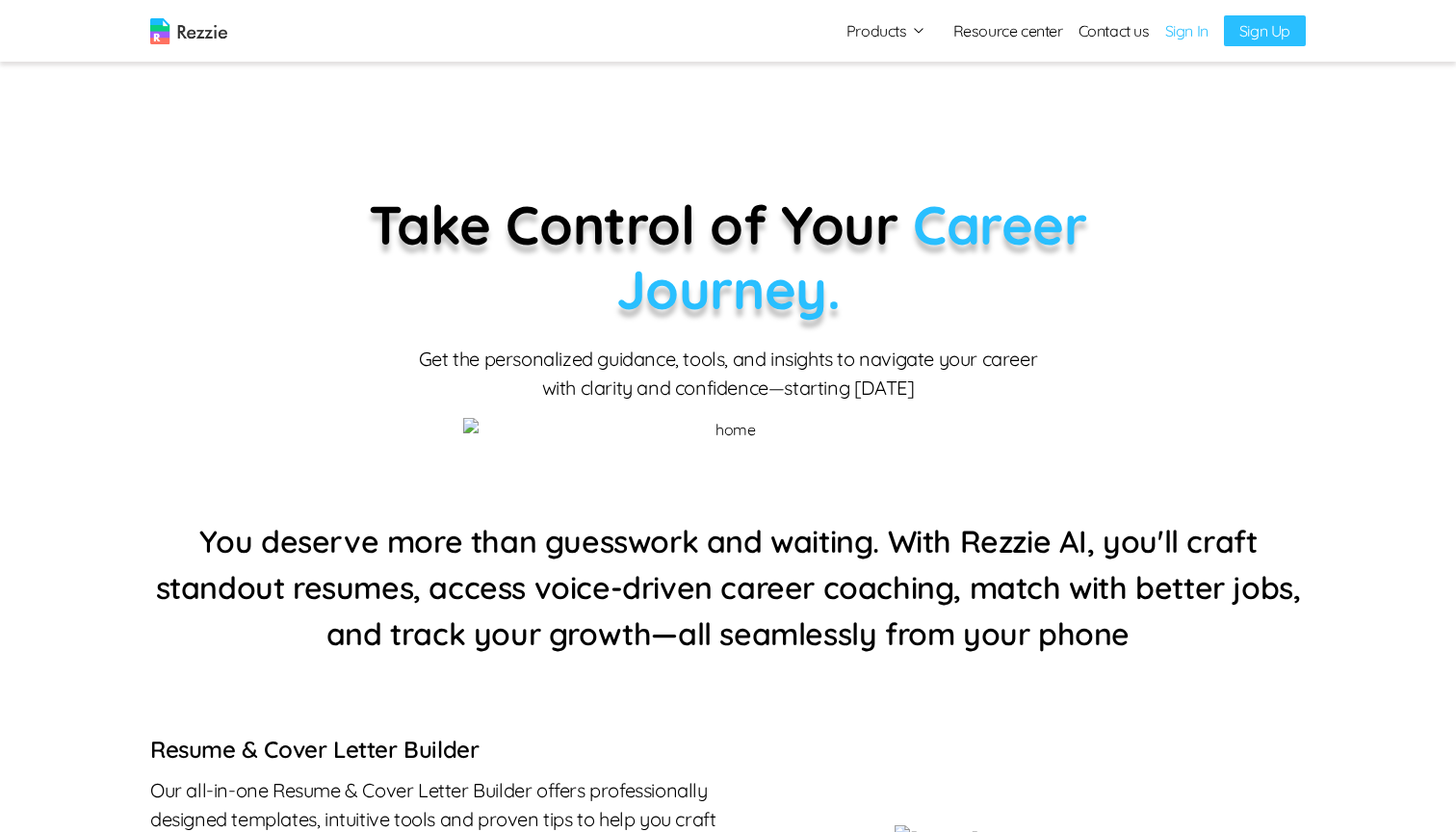click on "Sign In" at bounding box center (1186, 31) 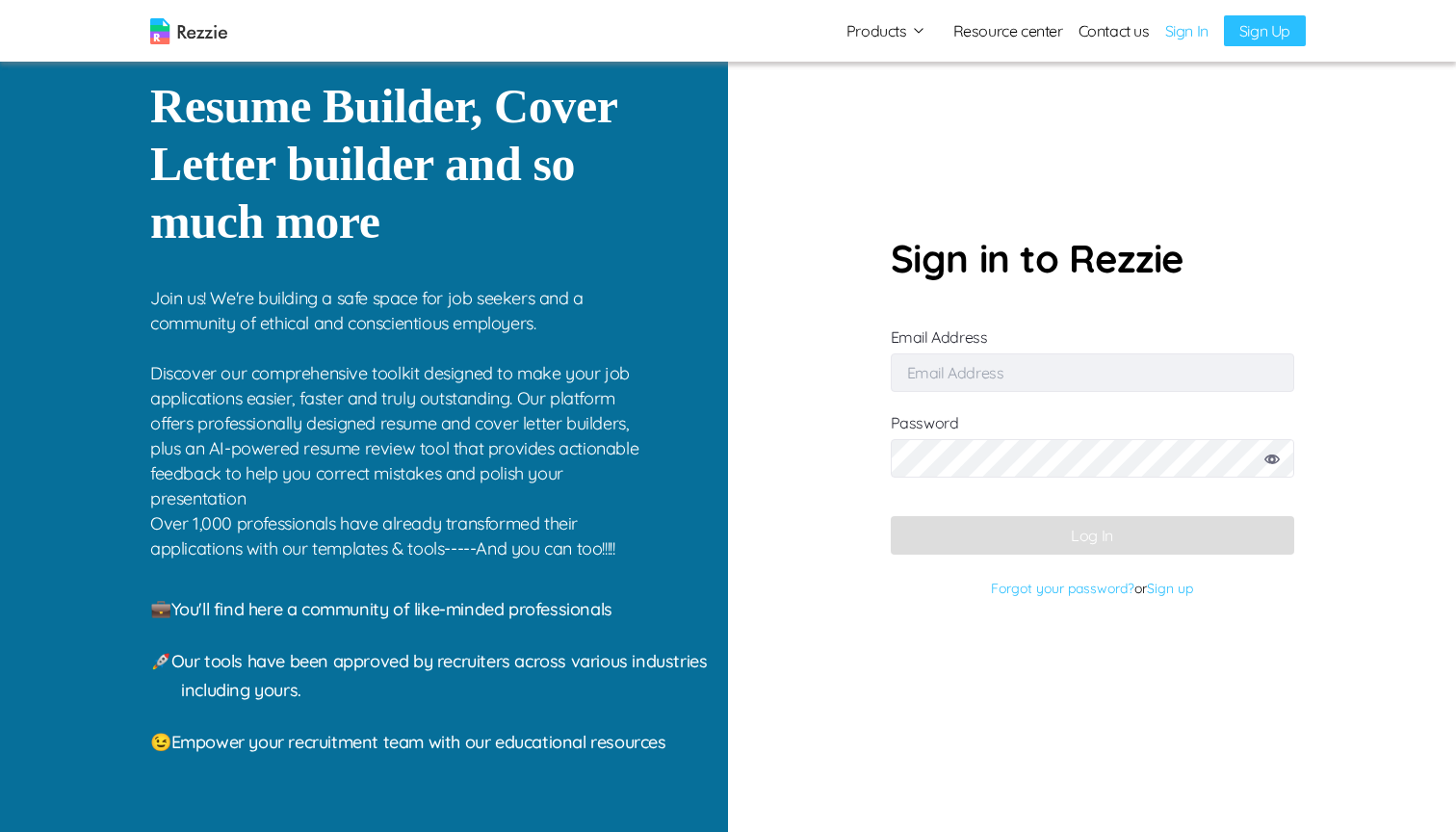 click on "Email Address" at bounding box center (1092, 373) 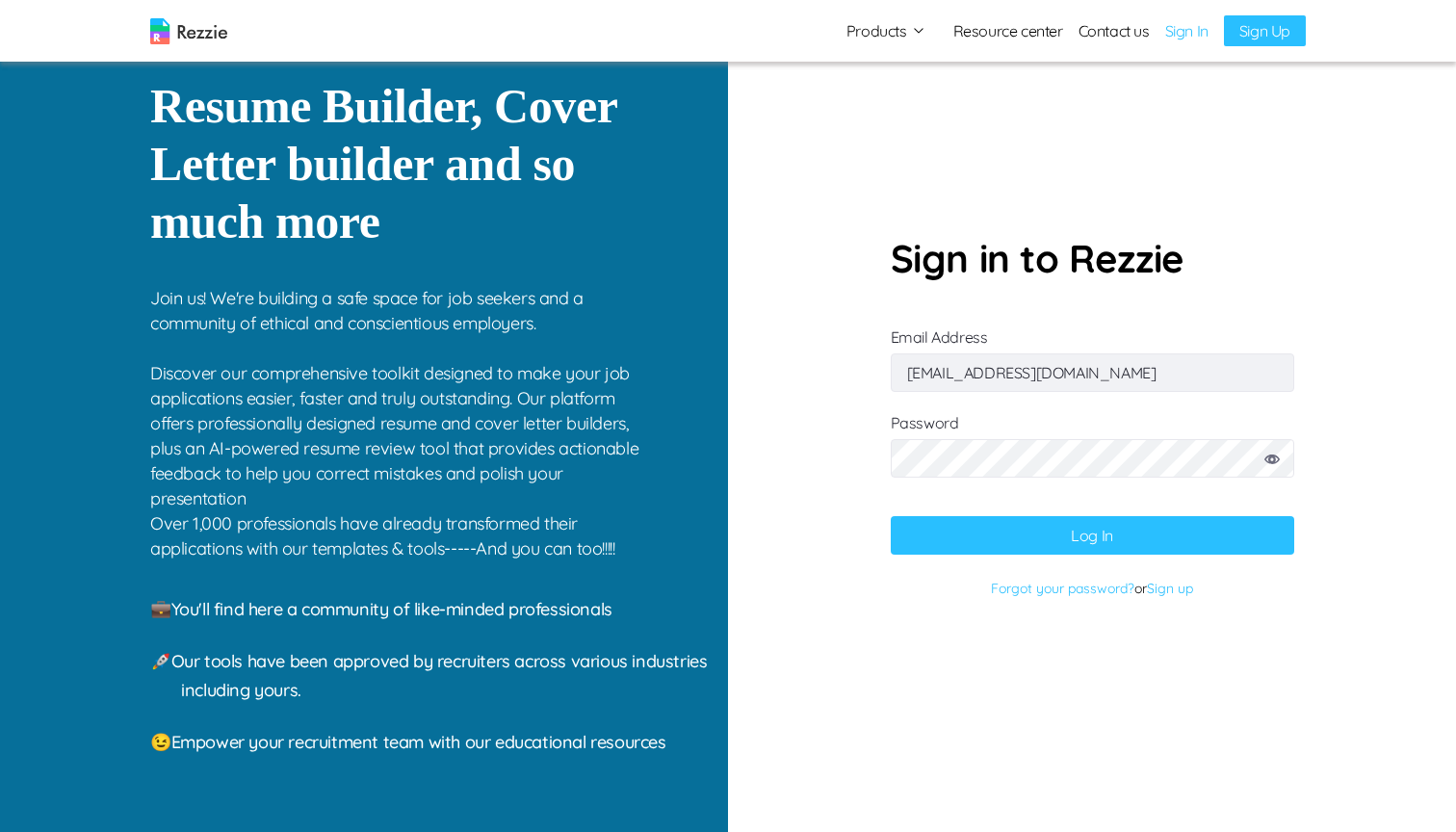 click on "Log In" at bounding box center (1092, 535) 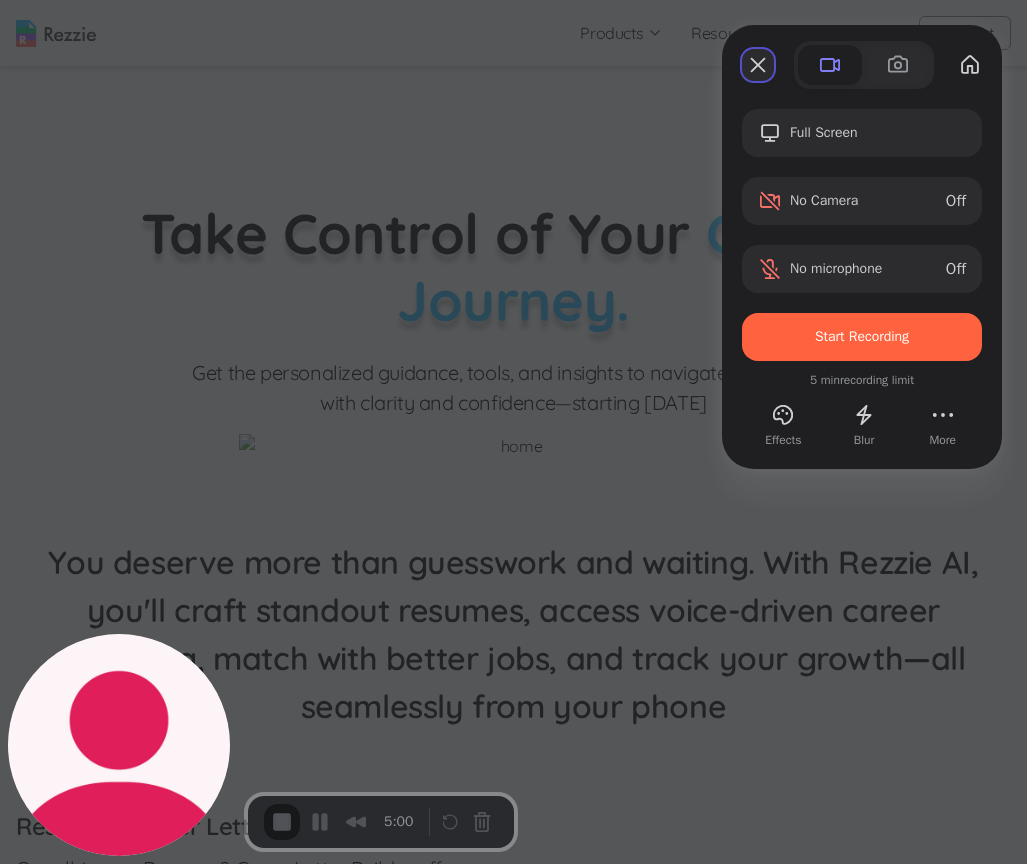 click at bounding box center (758, 65) 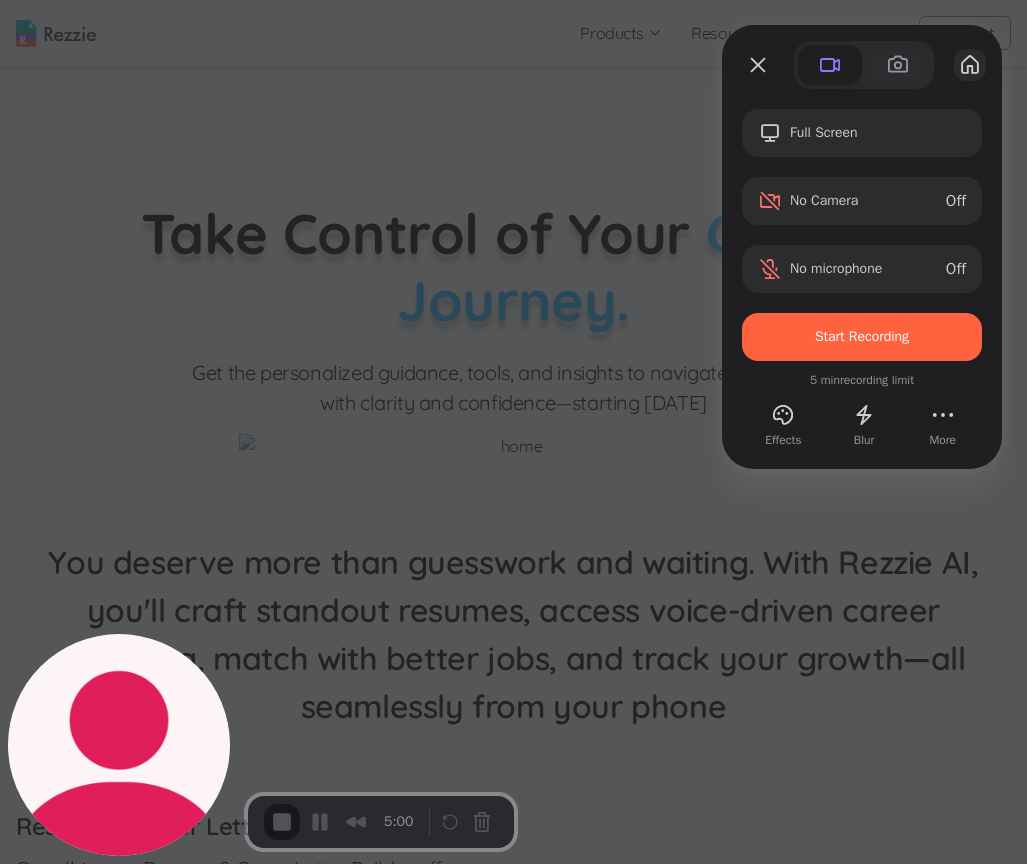click at bounding box center (970, 65) 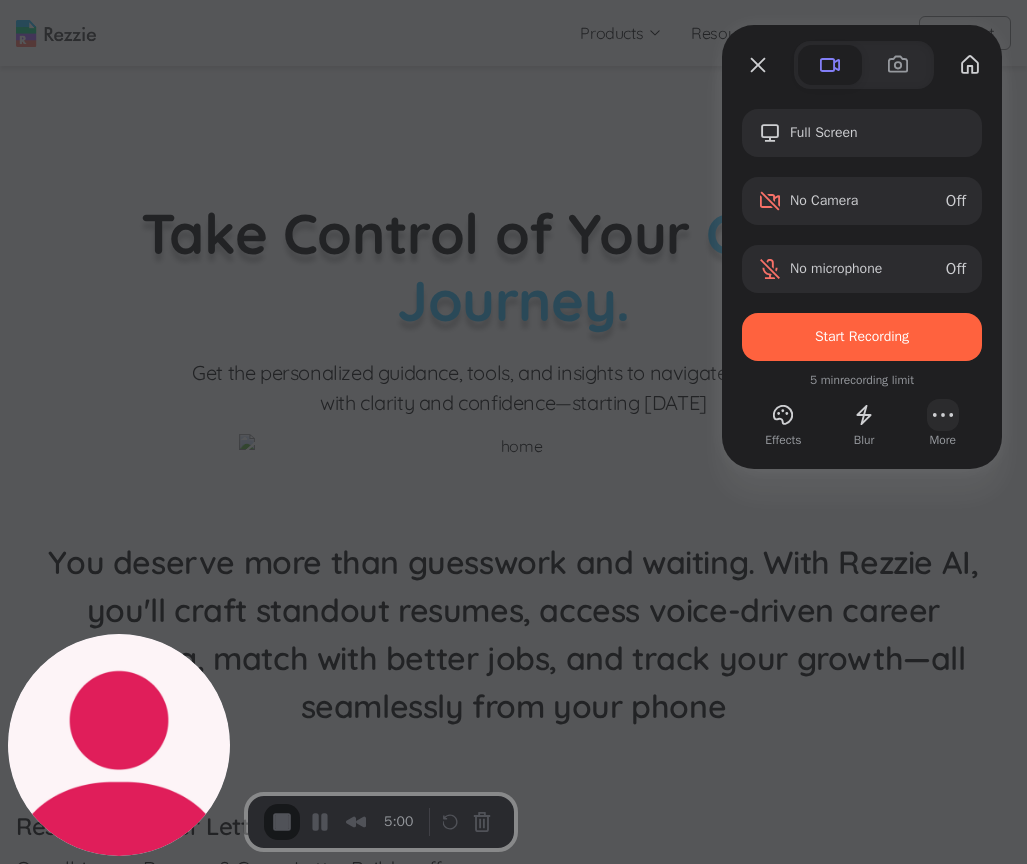 click at bounding box center (943, 415) 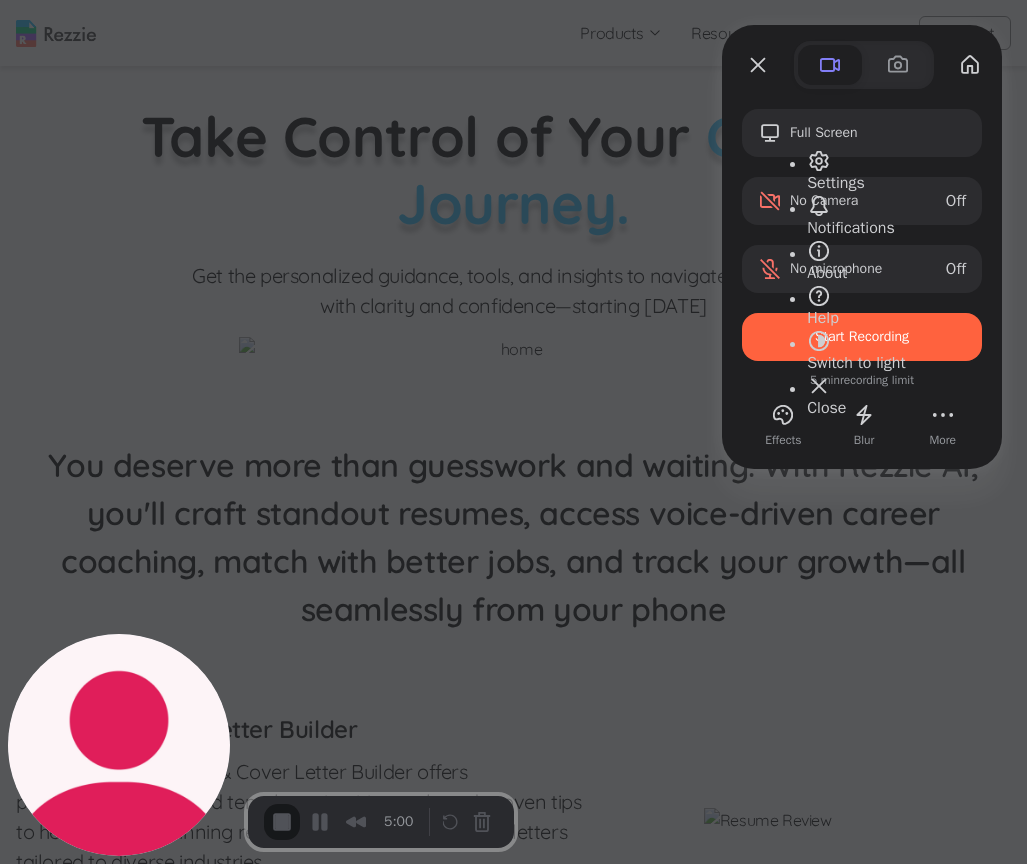 scroll, scrollTop: 176, scrollLeft: 0, axis: vertical 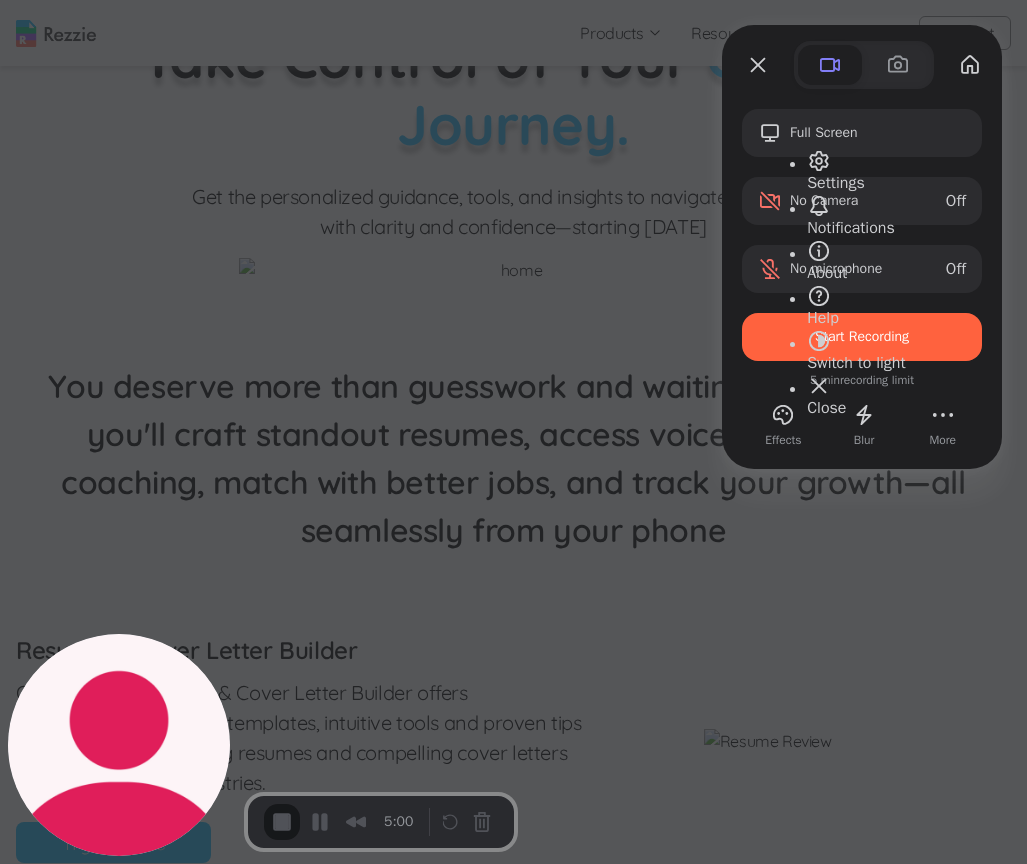 click on "Notifications" at bounding box center [851, 228] 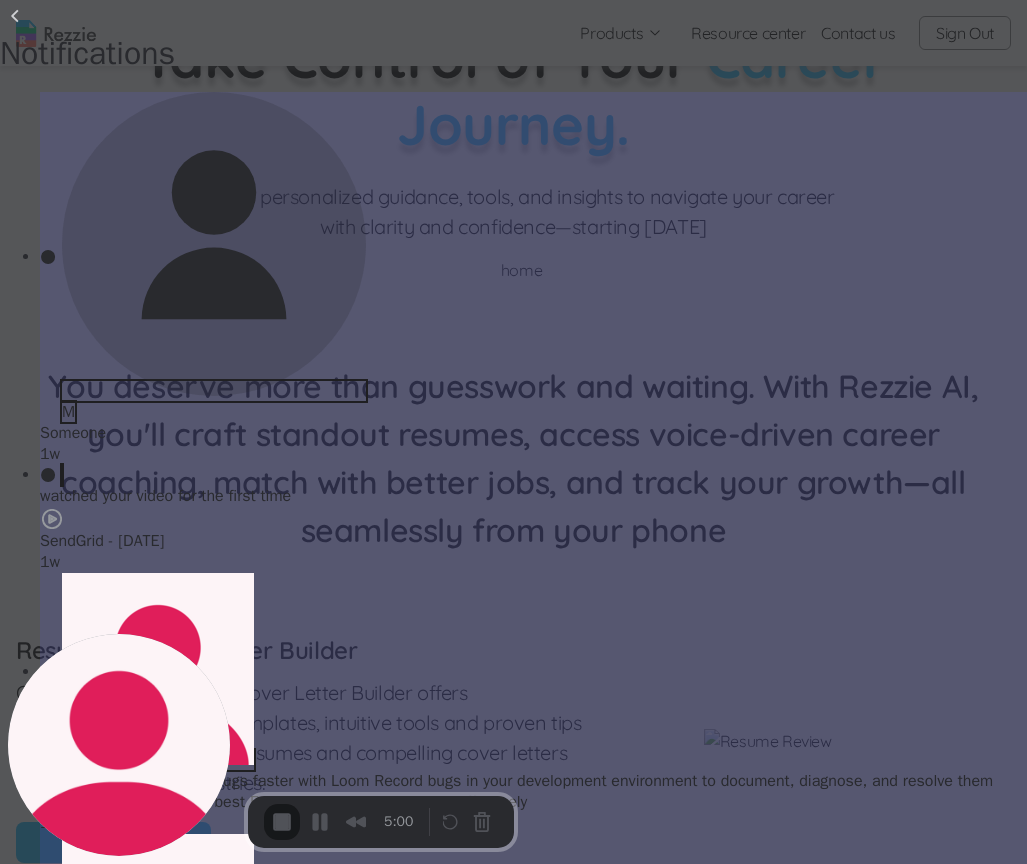 scroll, scrollTop: 181, scrollLeft: 0, axis: vertical 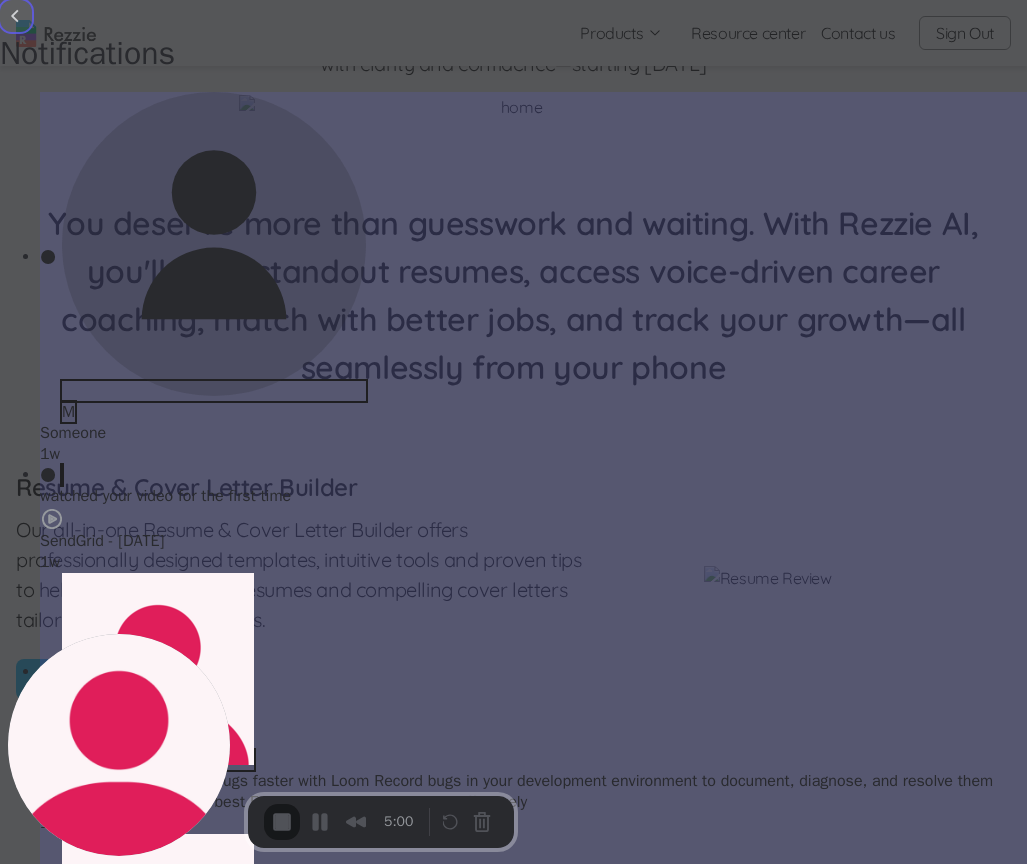 click at bounding box center (16, 16) 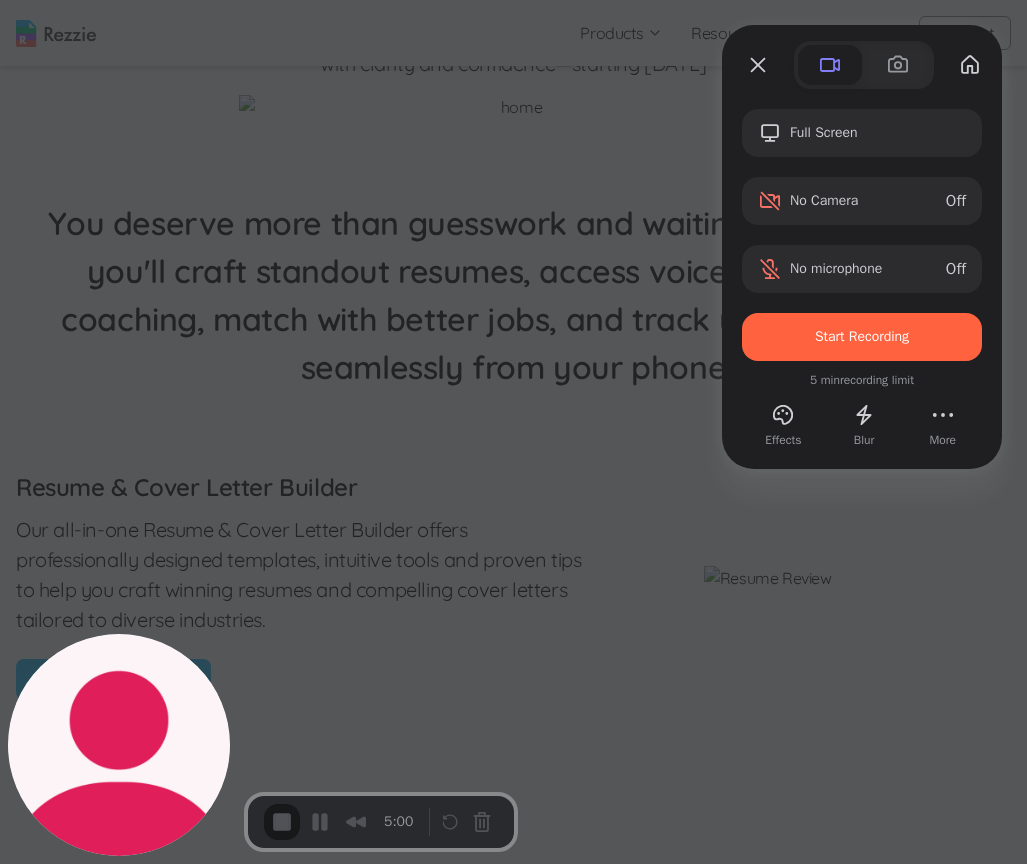 click at bounding box center [758, 65] 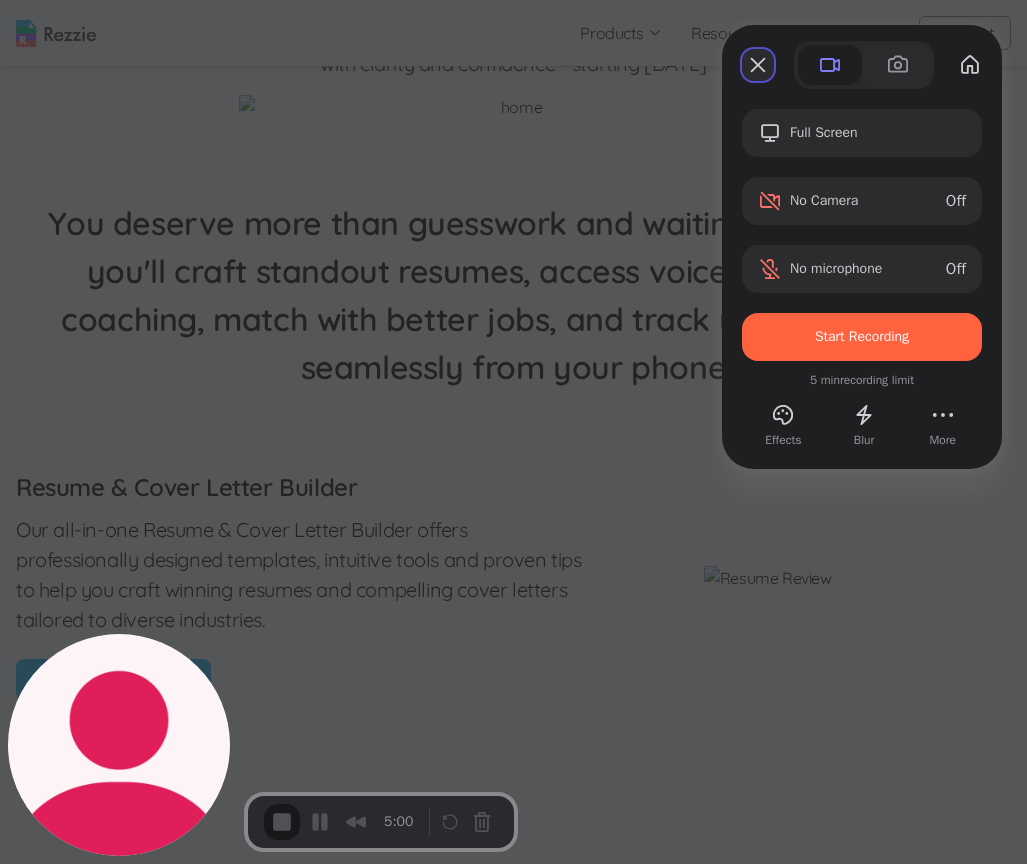 click at bounding box center [758, 65] 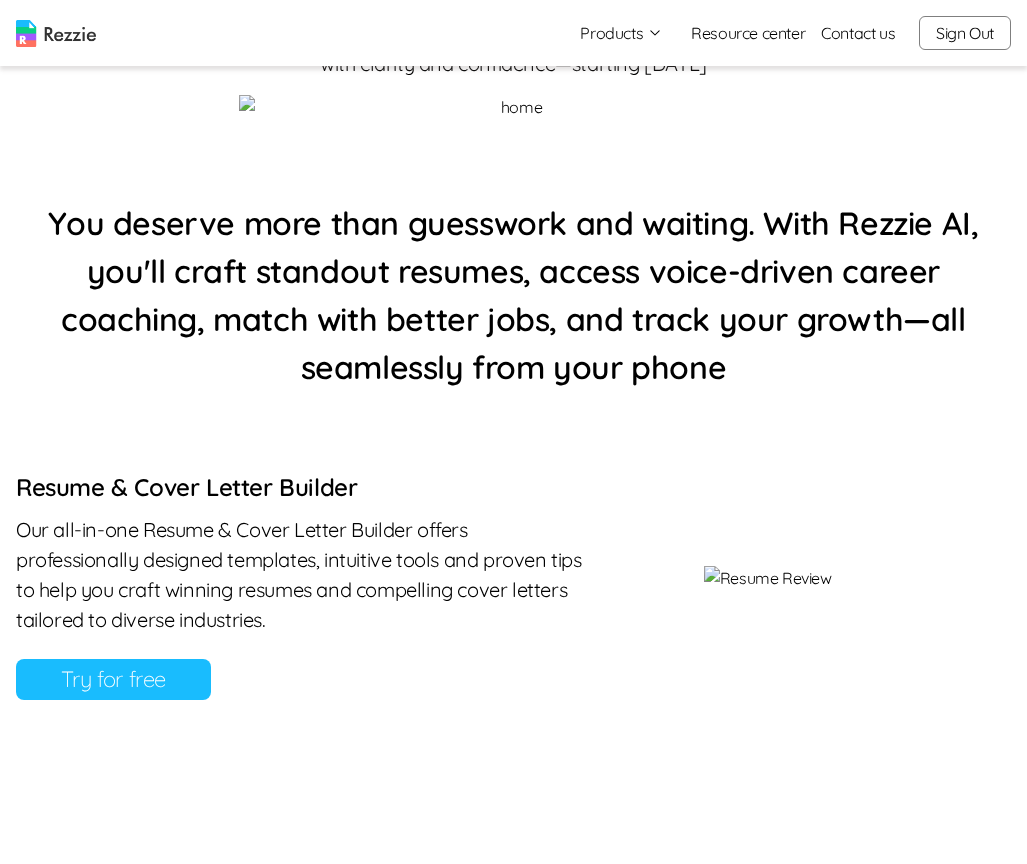 click on "Products" at bounding box center [621, 33] 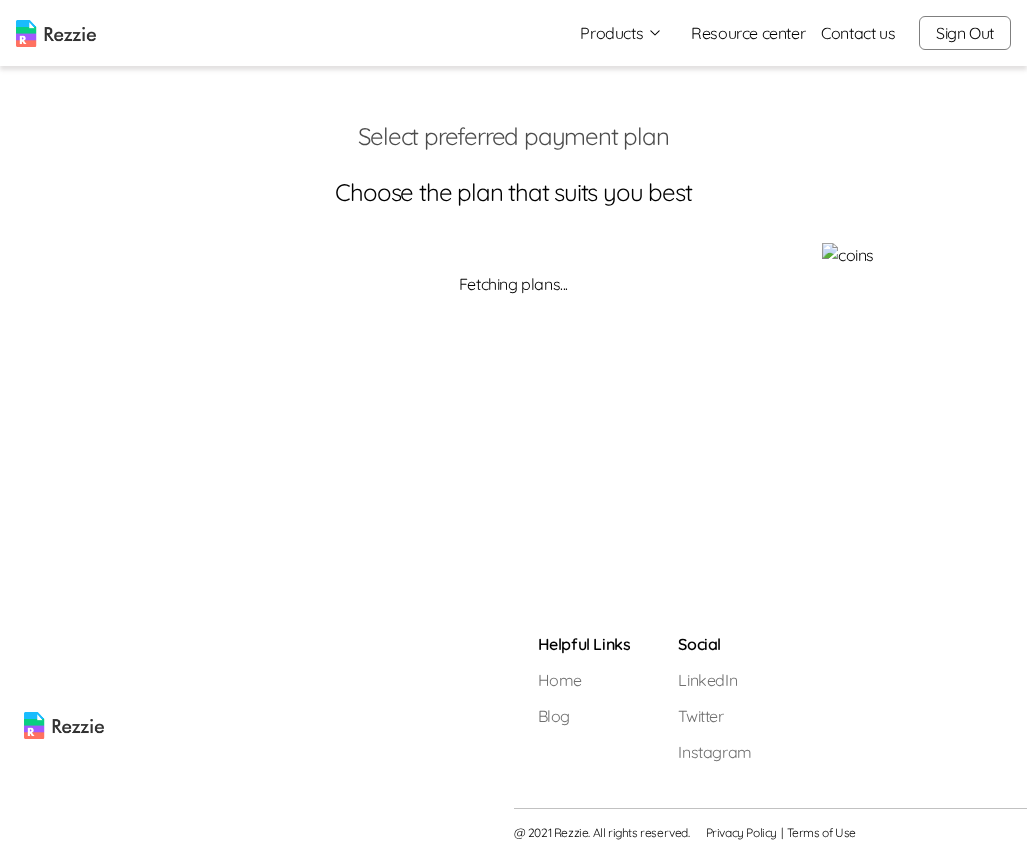 scroll, scrollTop: 0, scrollLeft: 0, axis: both 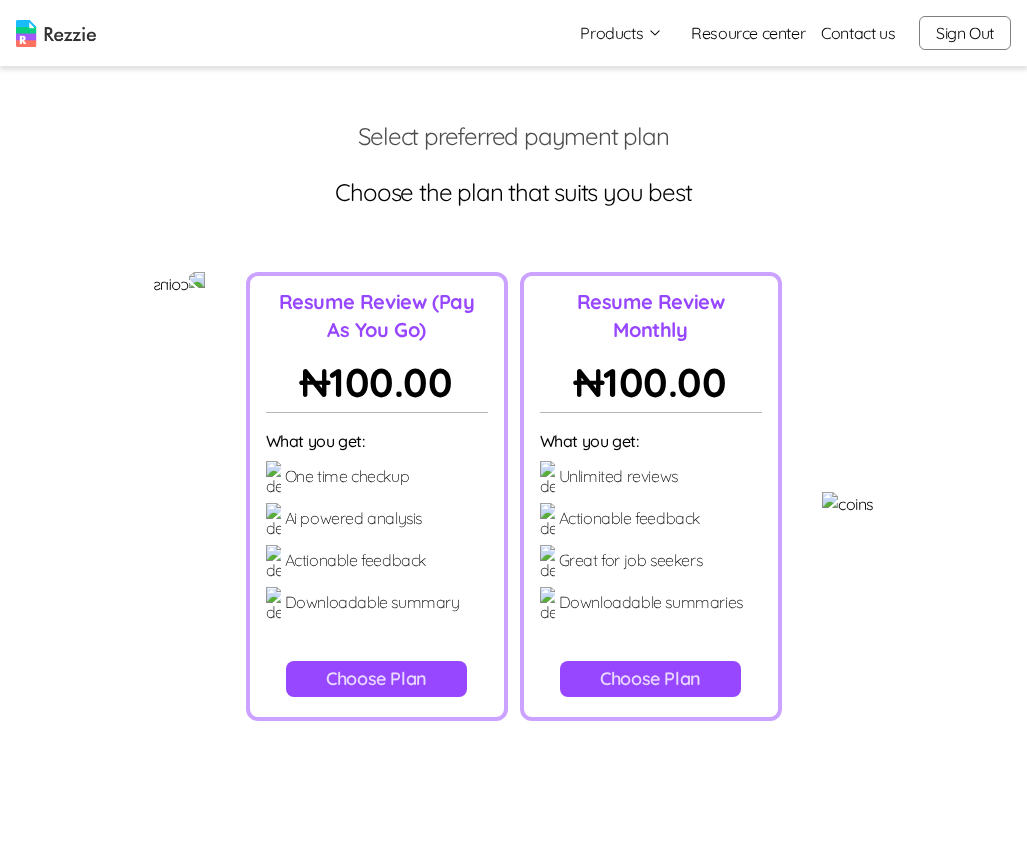 click on "Choose Plan" at bounding box center [376, 679] 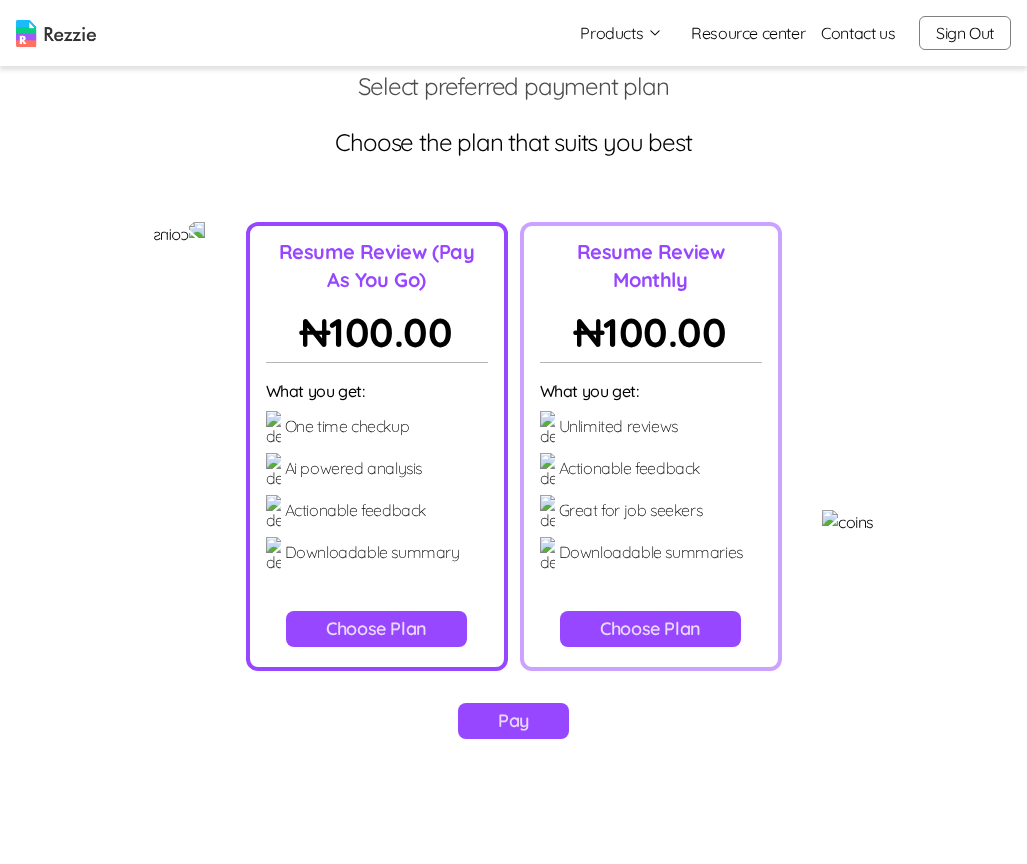 scroll, scrollTop: 62, scrollLeft: 0, axis: vertical 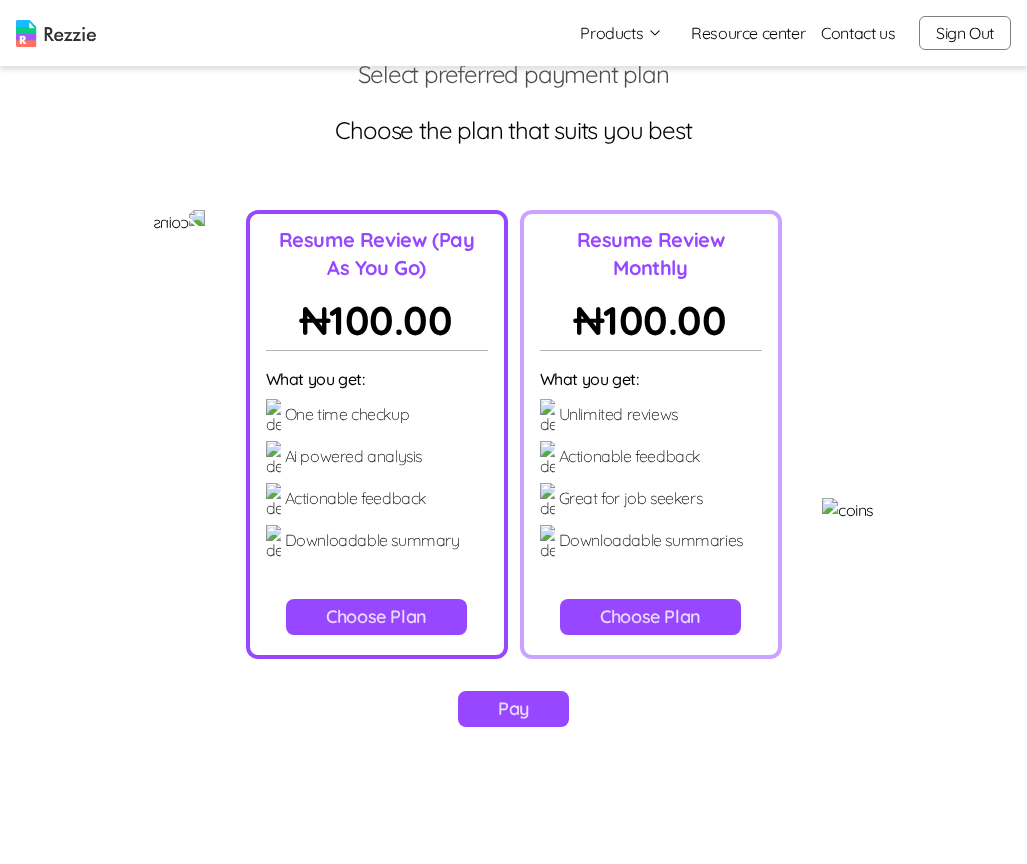 click on "Pay" at bounding box center (513, 709) 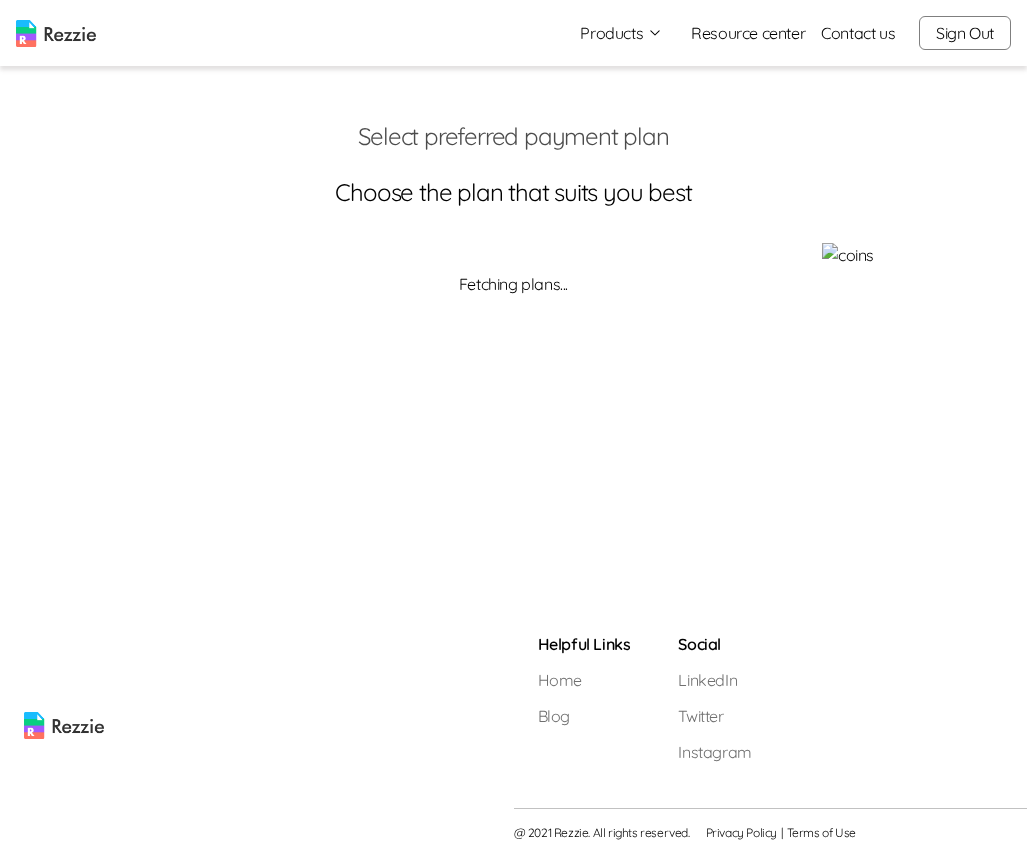 scroll, scrollTop: 0, scrollLeft: 0, axis: both 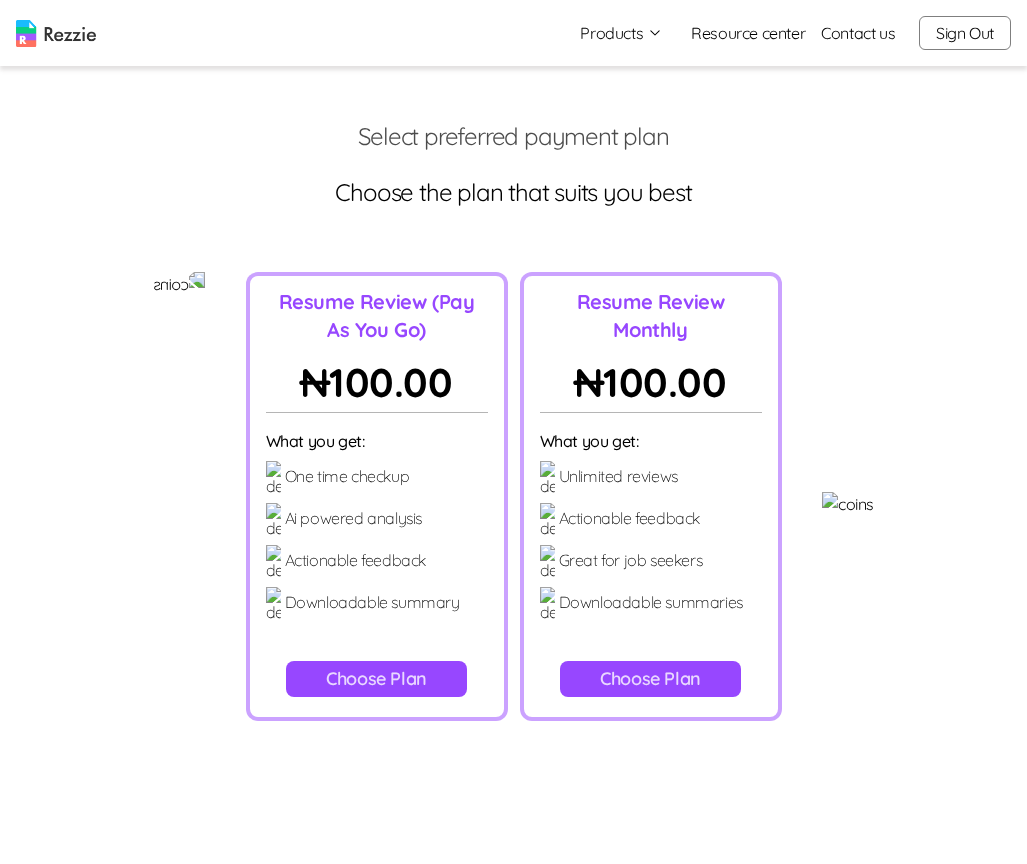 click on "Choose Plan" at bounding box center (376, 679) 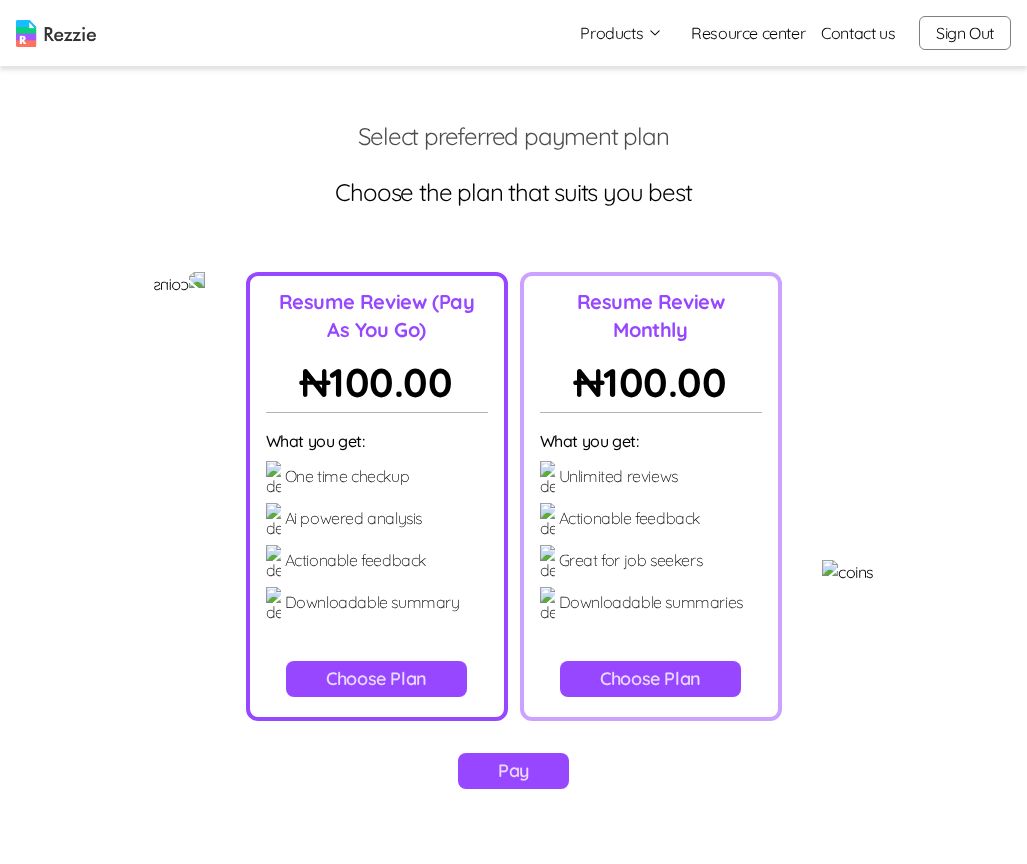 type 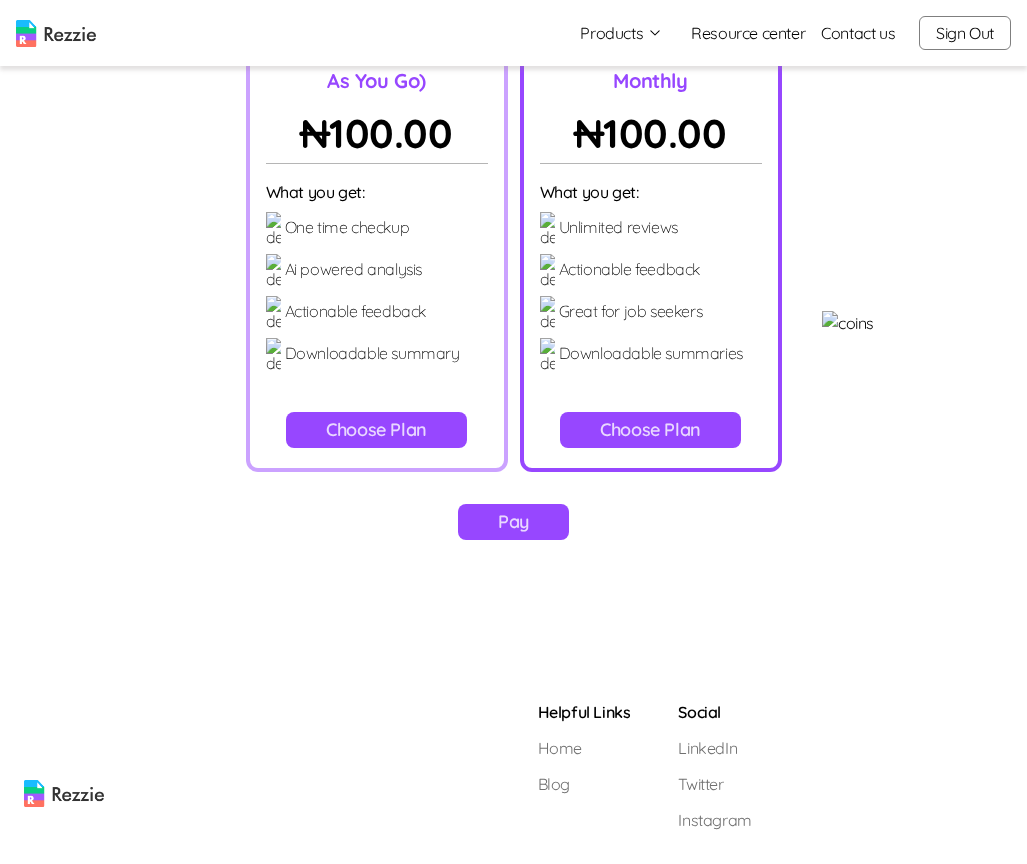 scroll, scrollTop: 253, scrollLeft: 0, axis: vertical 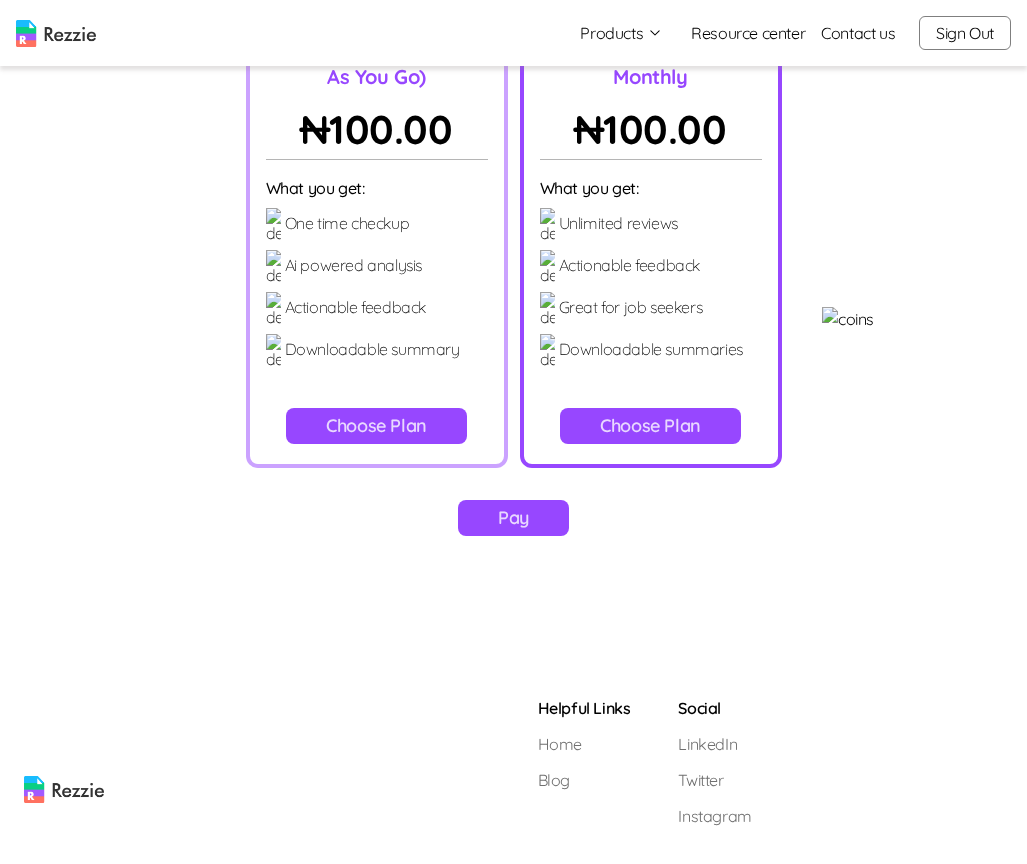click on "Pay" at bounding box center (513, 518) 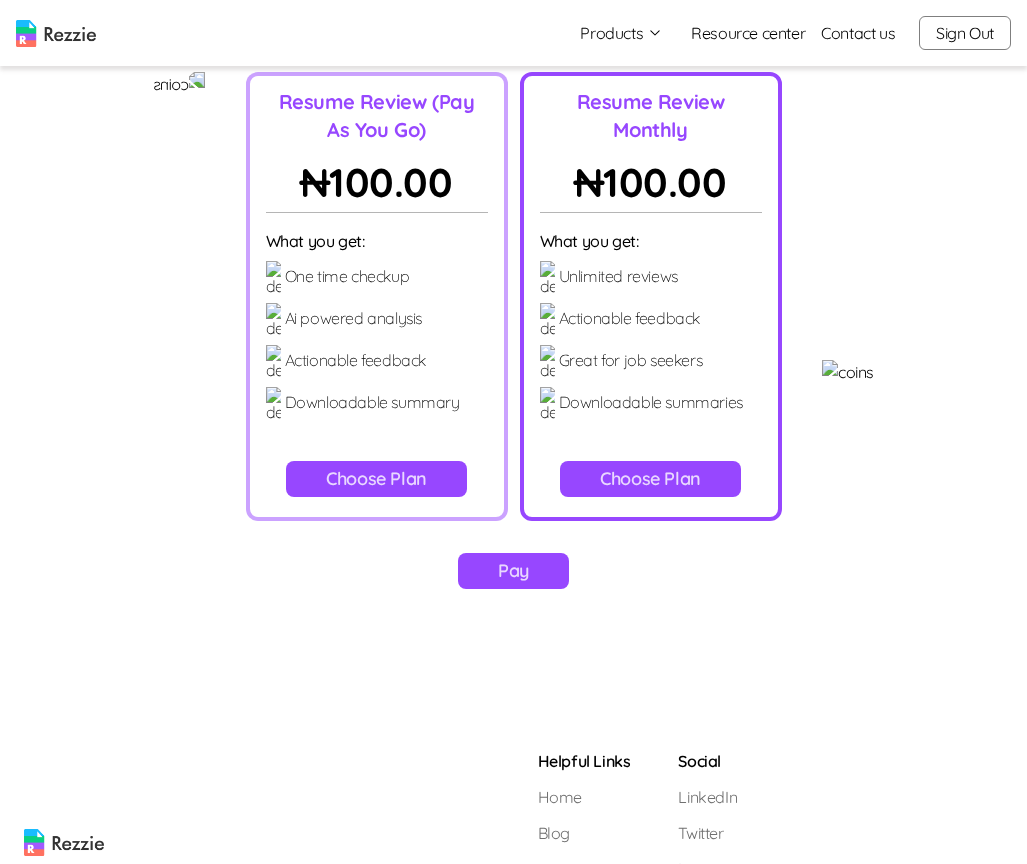 scroll, scrollTop: 161, scrollLeft: 0, axis: vertical 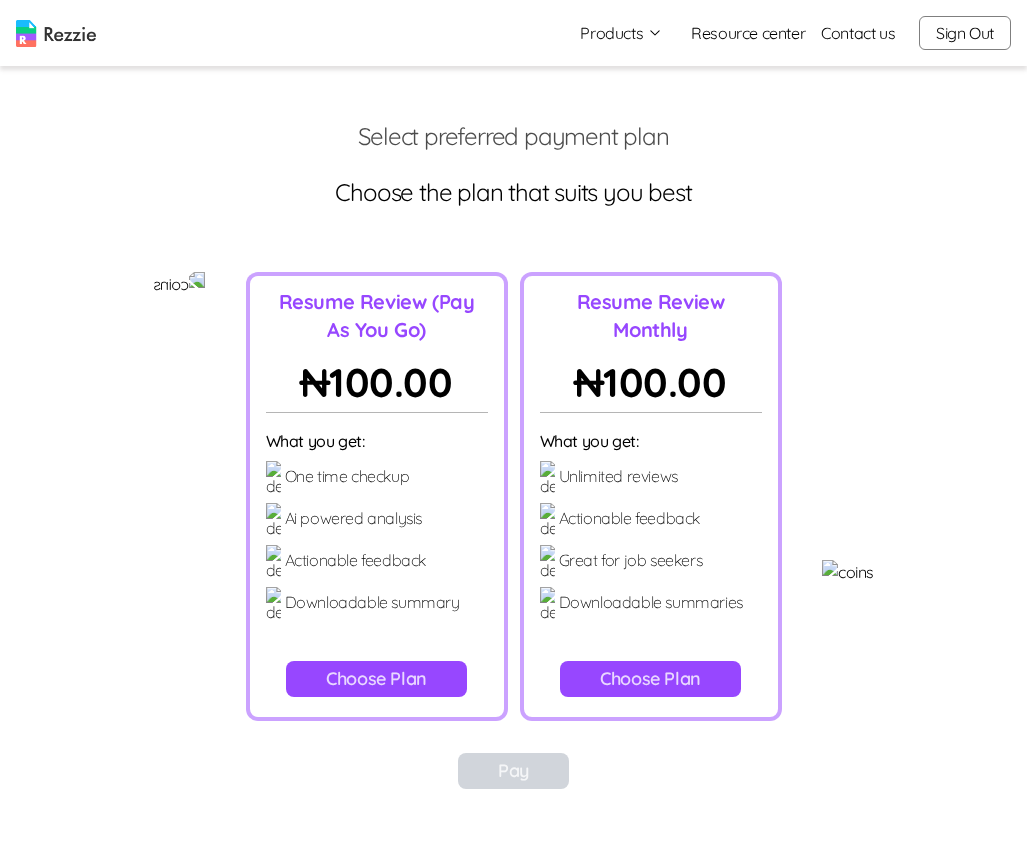 click on "Choose Plan" at bounding box center (376, 679) 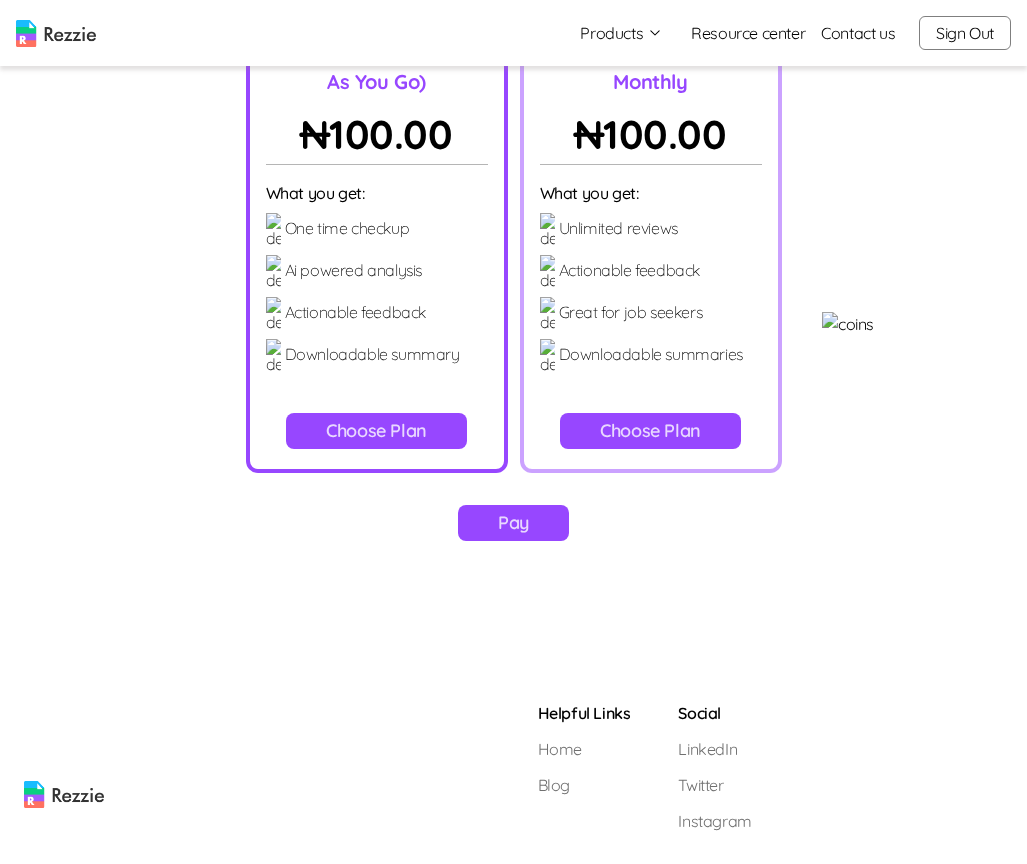 scroll, scrollTop: 253, scrollLeft: 0, axis: vertical 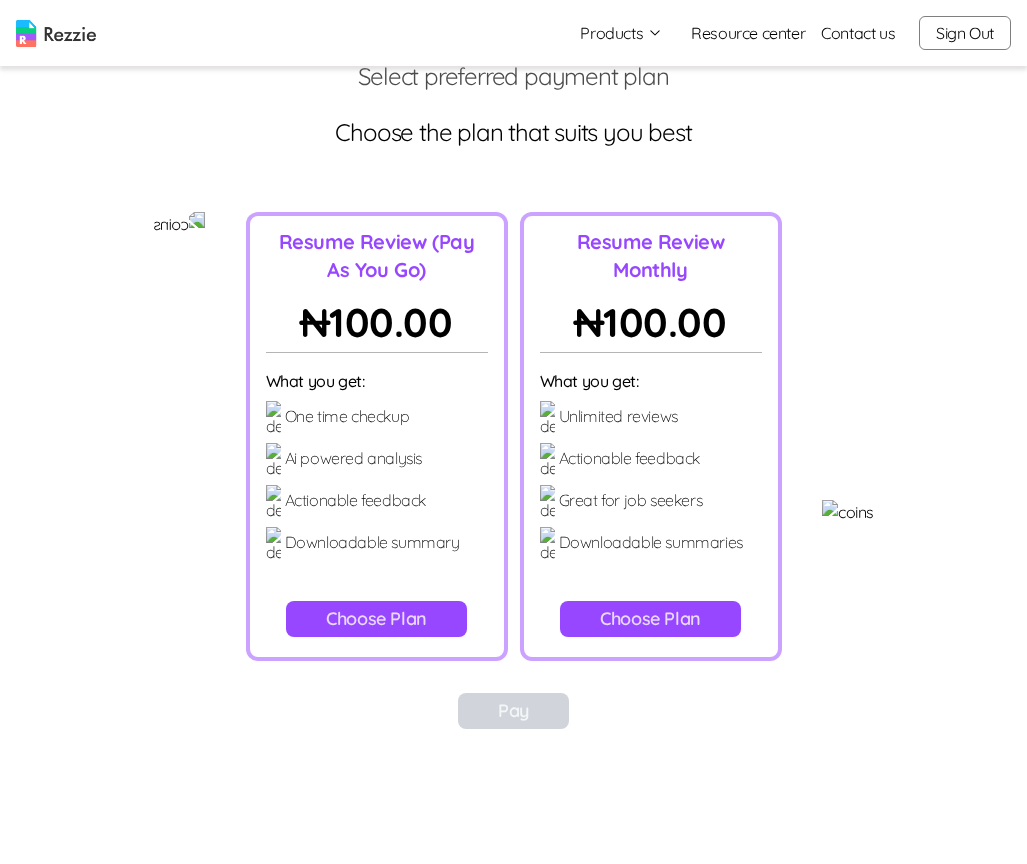 click on "Choose Plan" at bounding box center (376, 619) 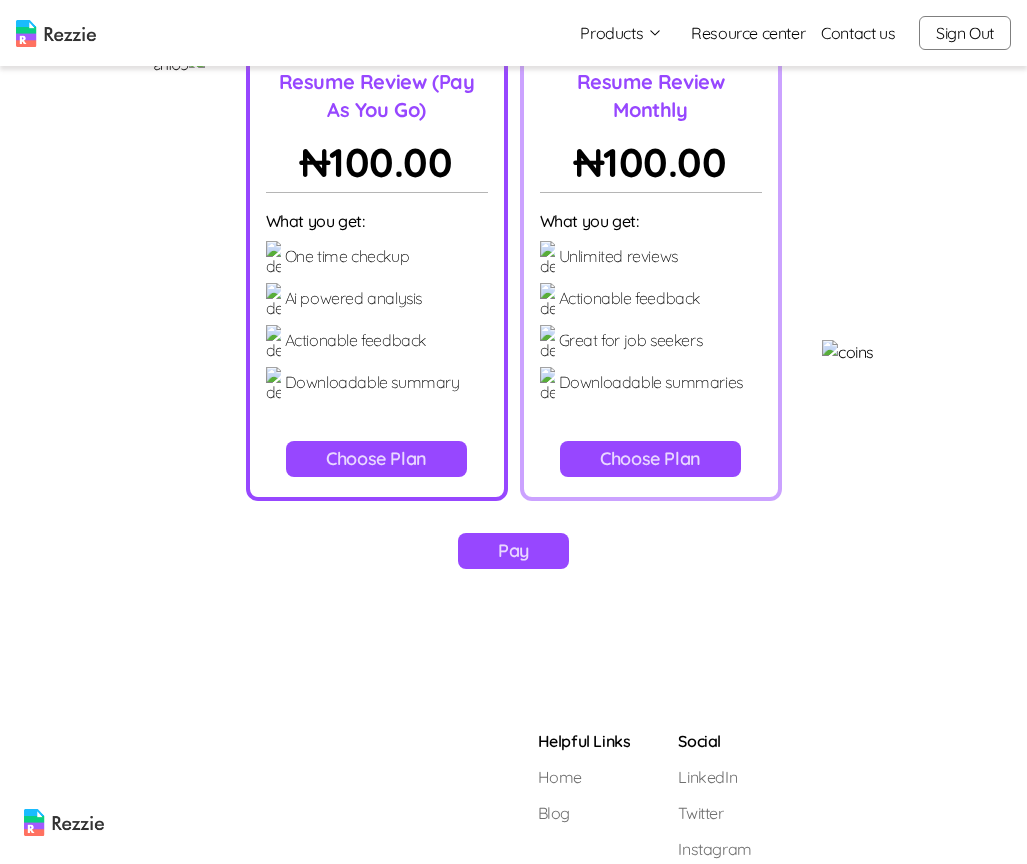 scroll, scrollTop: 253, scrollLeft: 0, axis: vertical 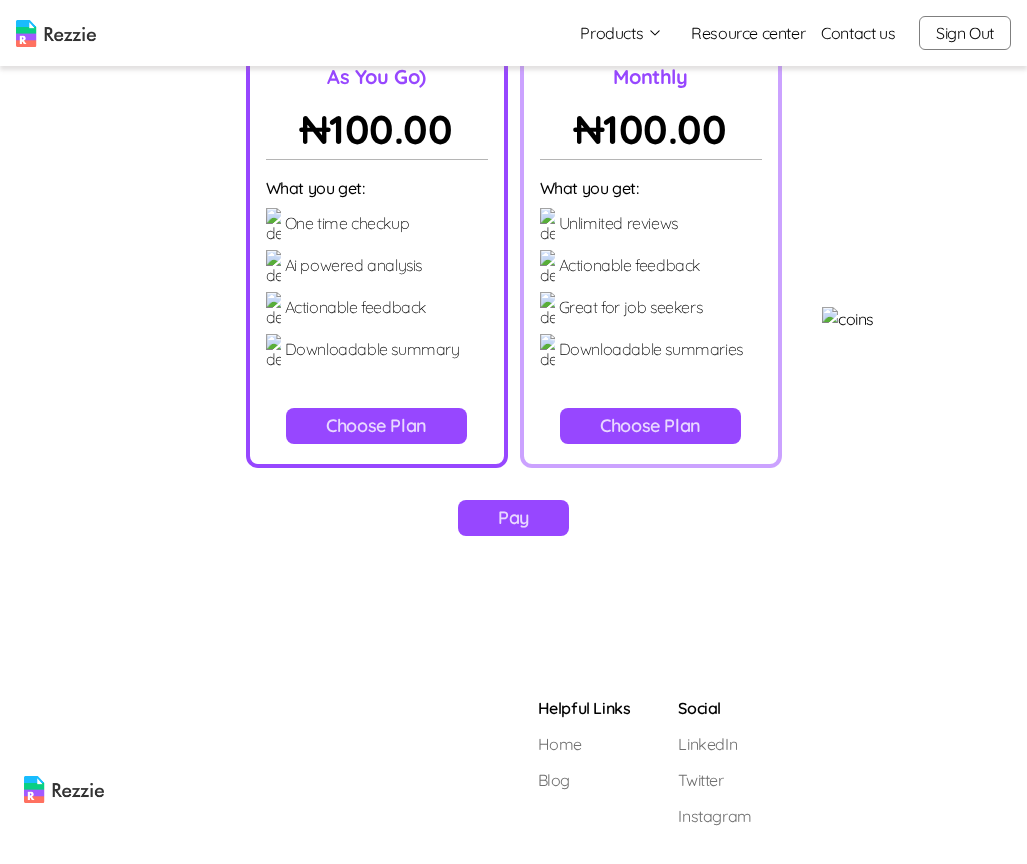 click on "Pay" at bounding box center [513, 518] 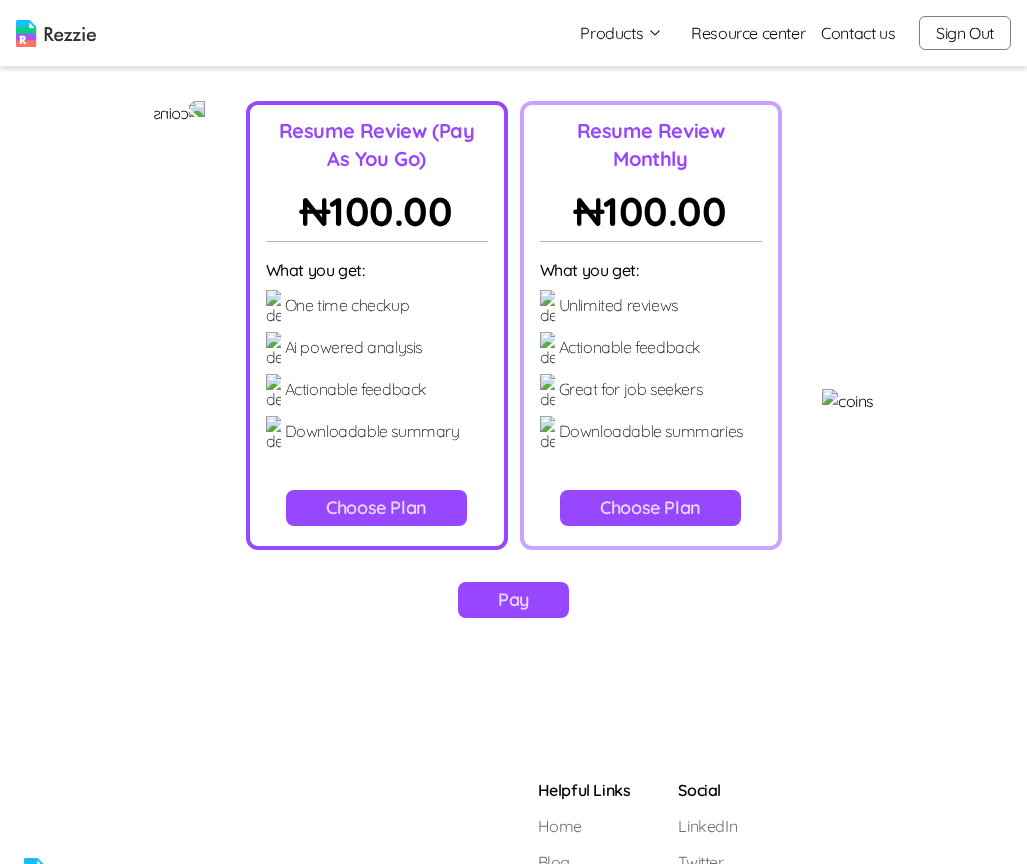 scroll, scrollTop: 0, scrollLeft: 0, axis: both 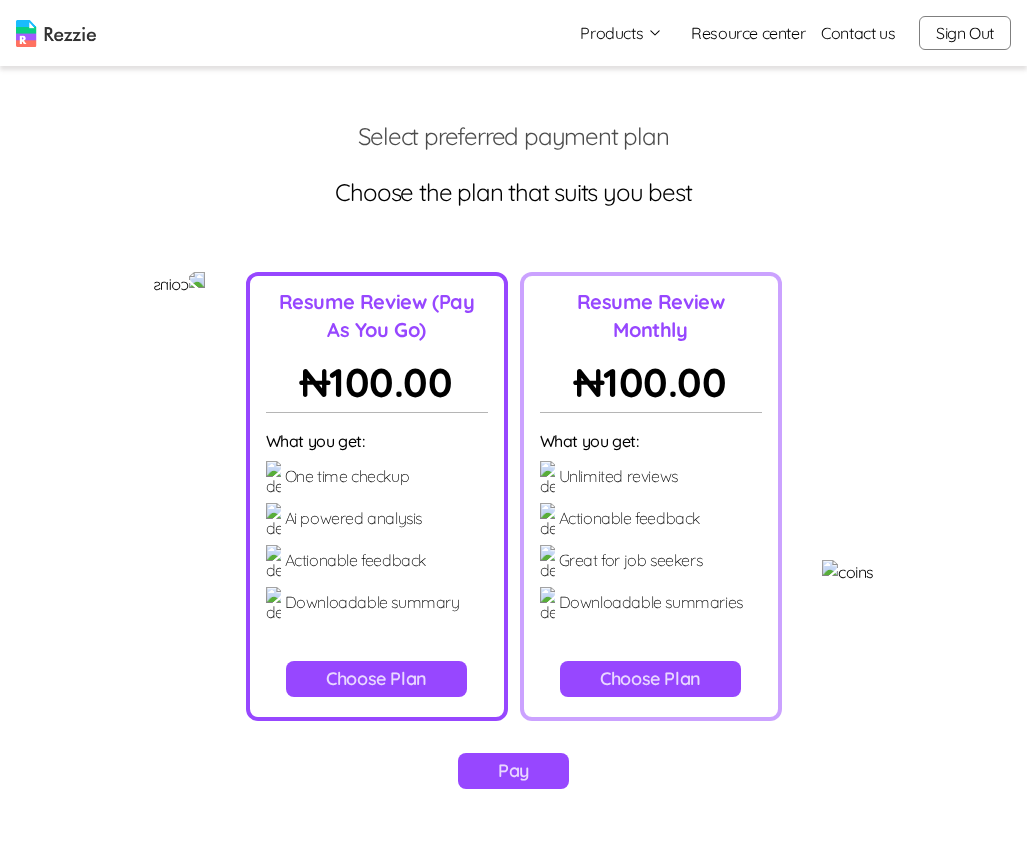 click on "Choose Plan" at bounding box center [376, 679] 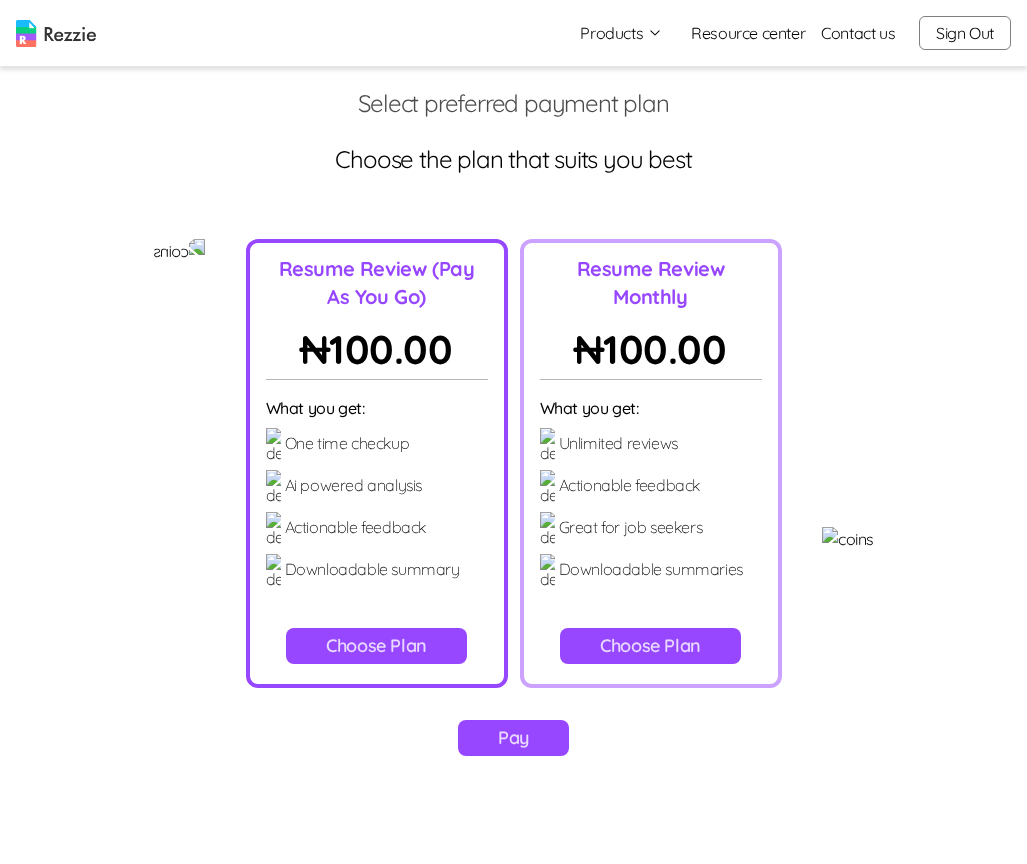 scroll, scrollTop: 0, scrollLeft: 0, axis: both 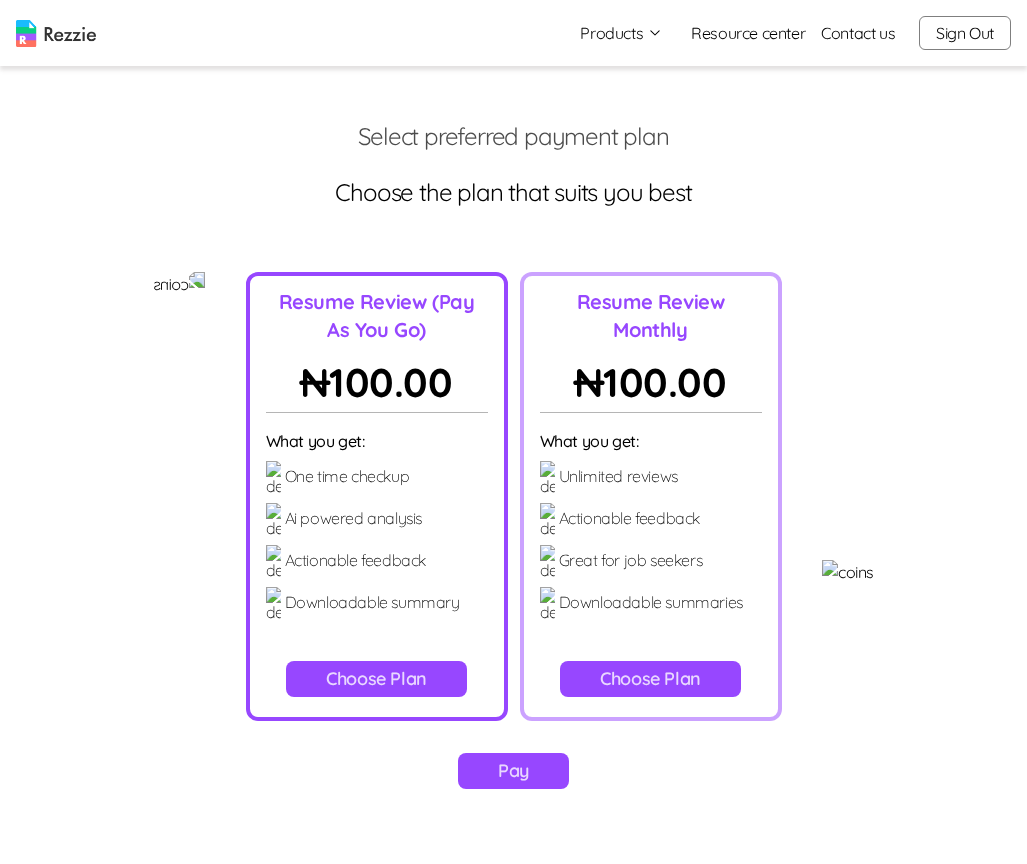 click on "Choose Plan" at bounding box center [650, 679] 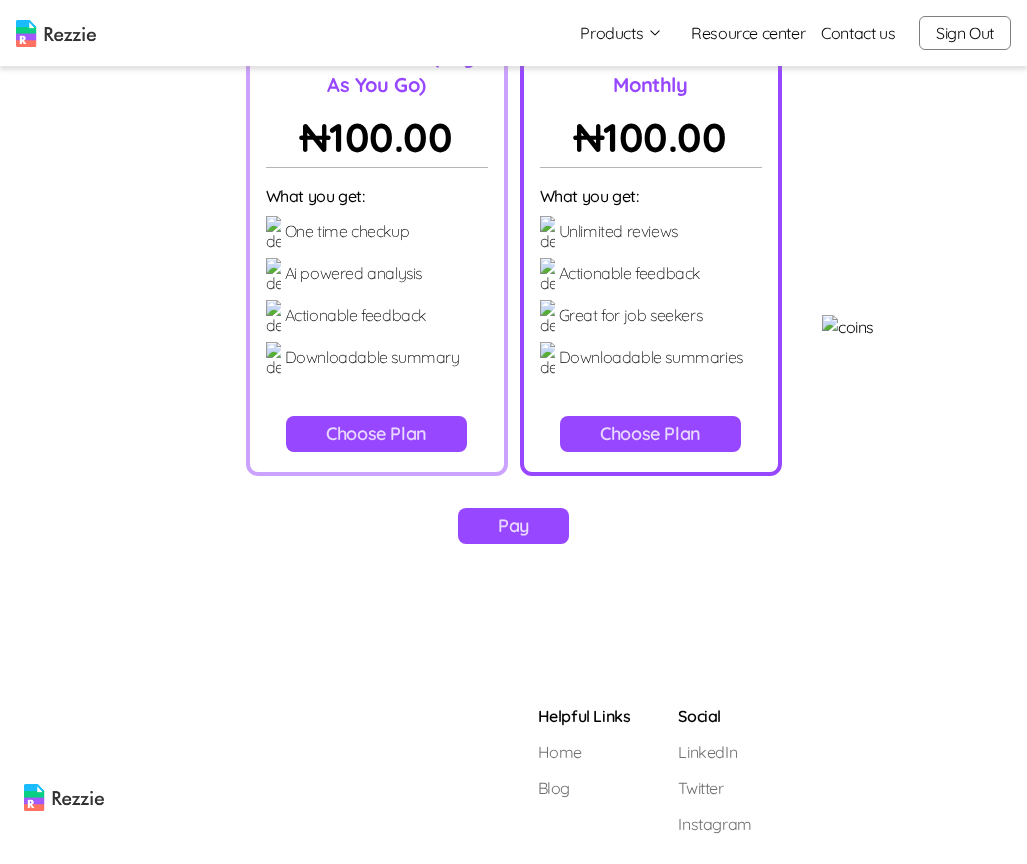 scroll, scrollTop: 253, scrollLeft: 0, axis: vertical 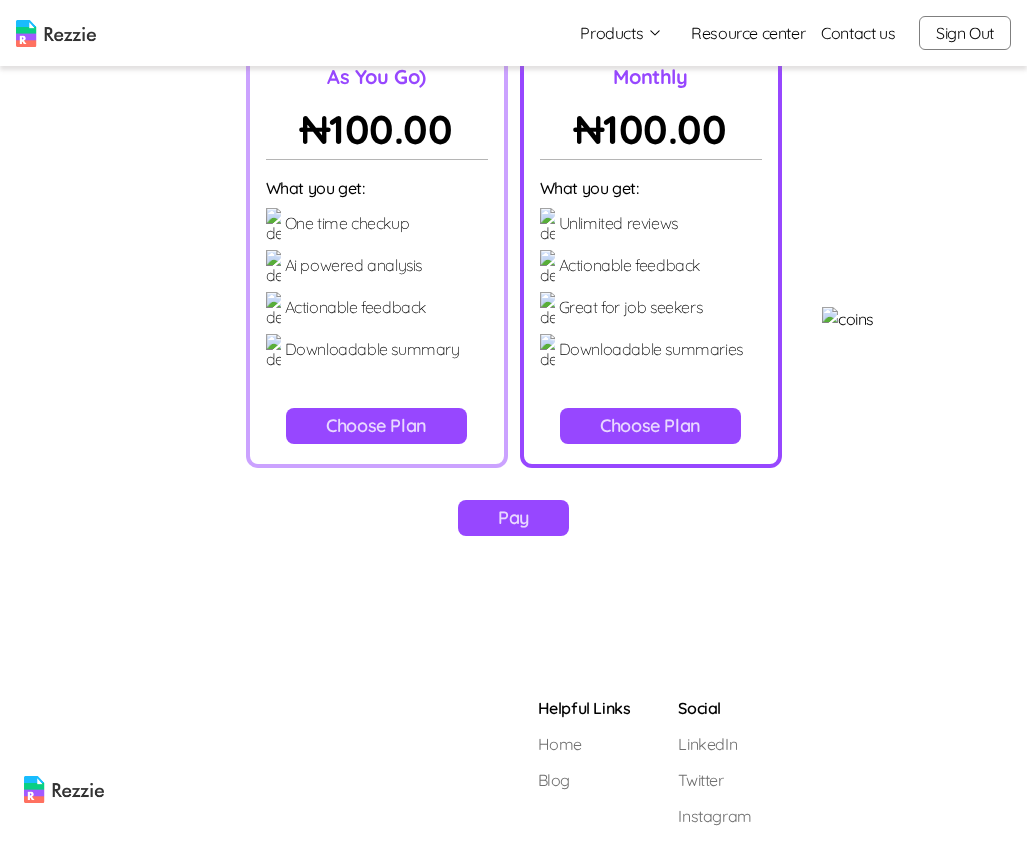 click on "Choose Plan" at bounding box center (376, 426) 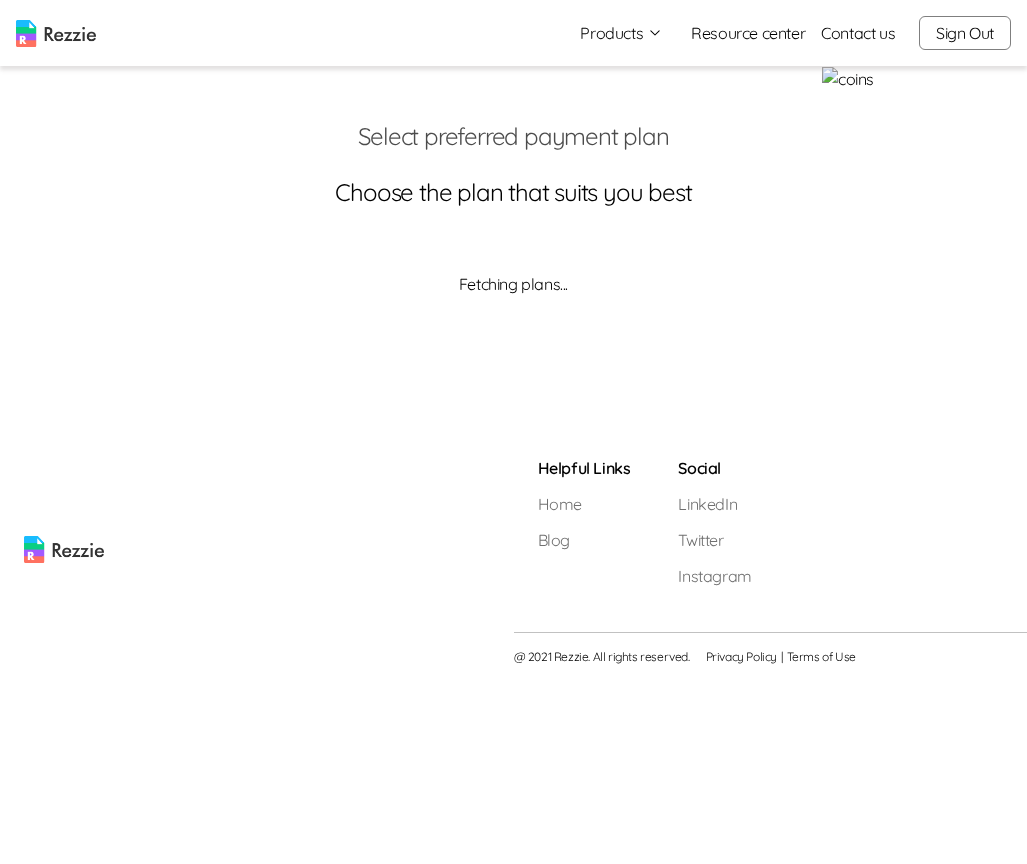scroll, scrollTop: 0, scrollLeft: 0, axis: both 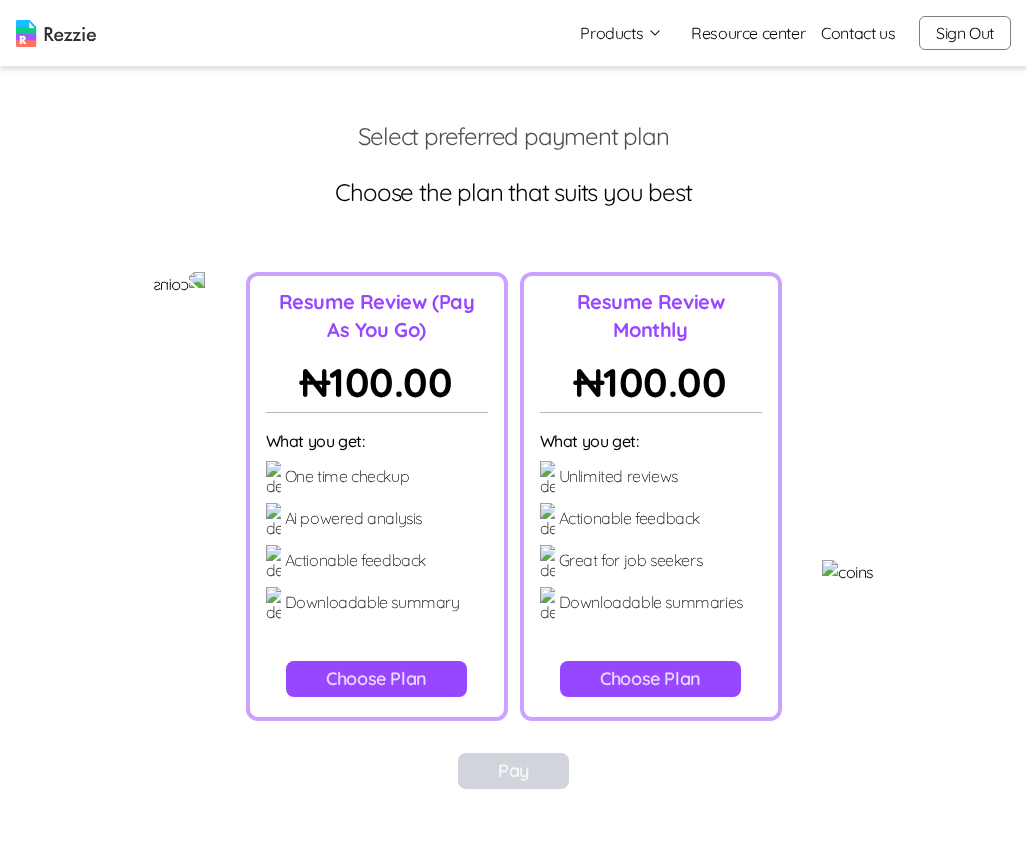 click on "Choose Plan" at bounding box center [376, 679] 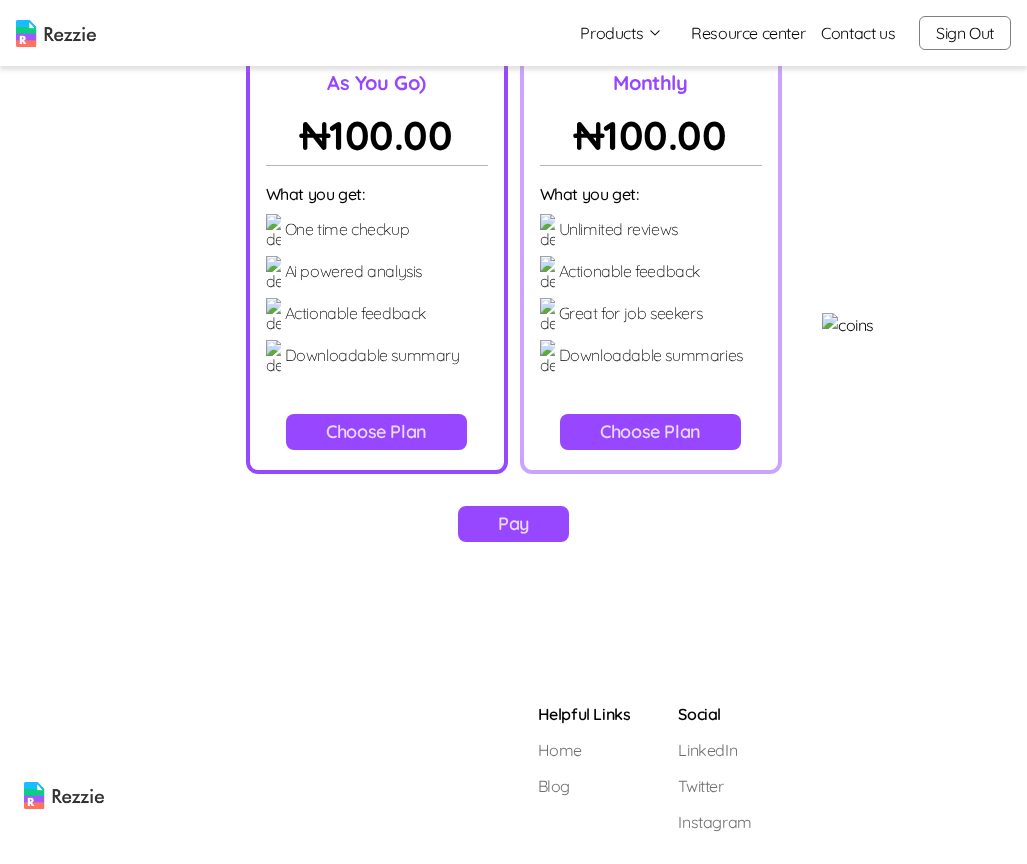 scroll, scrollTop: 253, scrollLeft: 0, axis: vertical 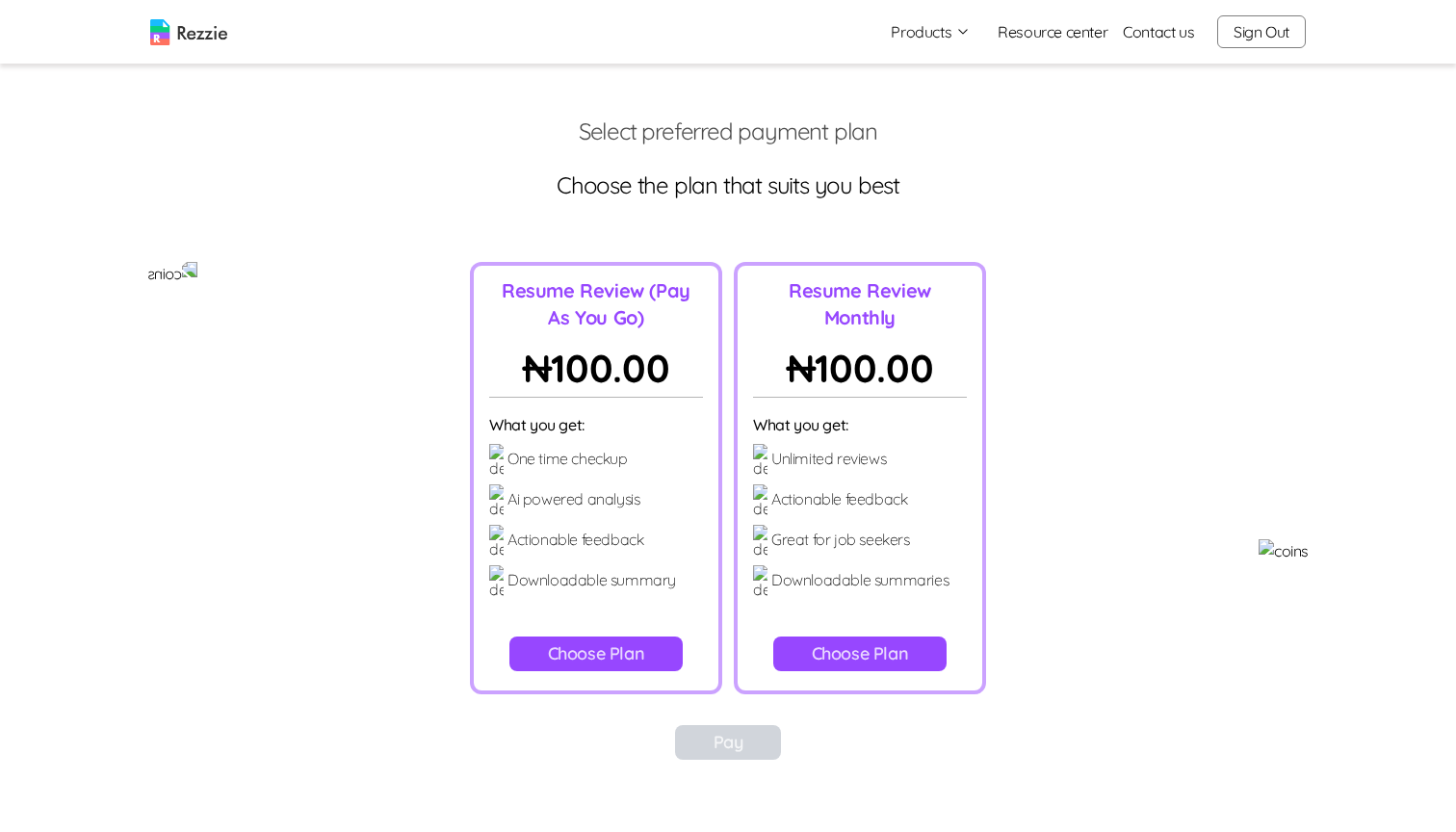 click on "Select preferred payment plan Choose the plan that suits you best Resume Review (Pay As You Go) ₦ 100.00 What you get: One time checkup Ai powered analysis Actionable feedback Downloadable summary Choose Plan Resume Review Monthly ₦ 100.00 What you get: Unlimited reviews Actionable feedback Great for job seekers Downloadable summaries Choose Plan Pay" at bounding box center (728, 456) 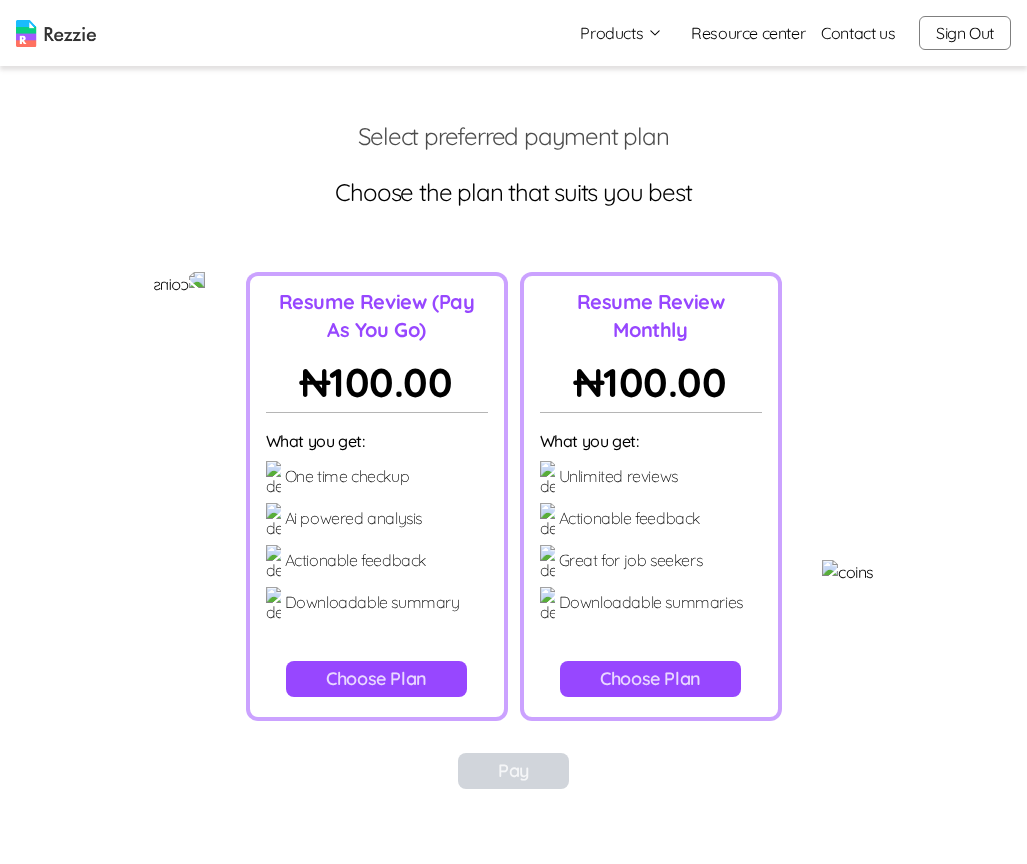 scroll, scrollTop: 0, scrollLeft: 0, axis: both 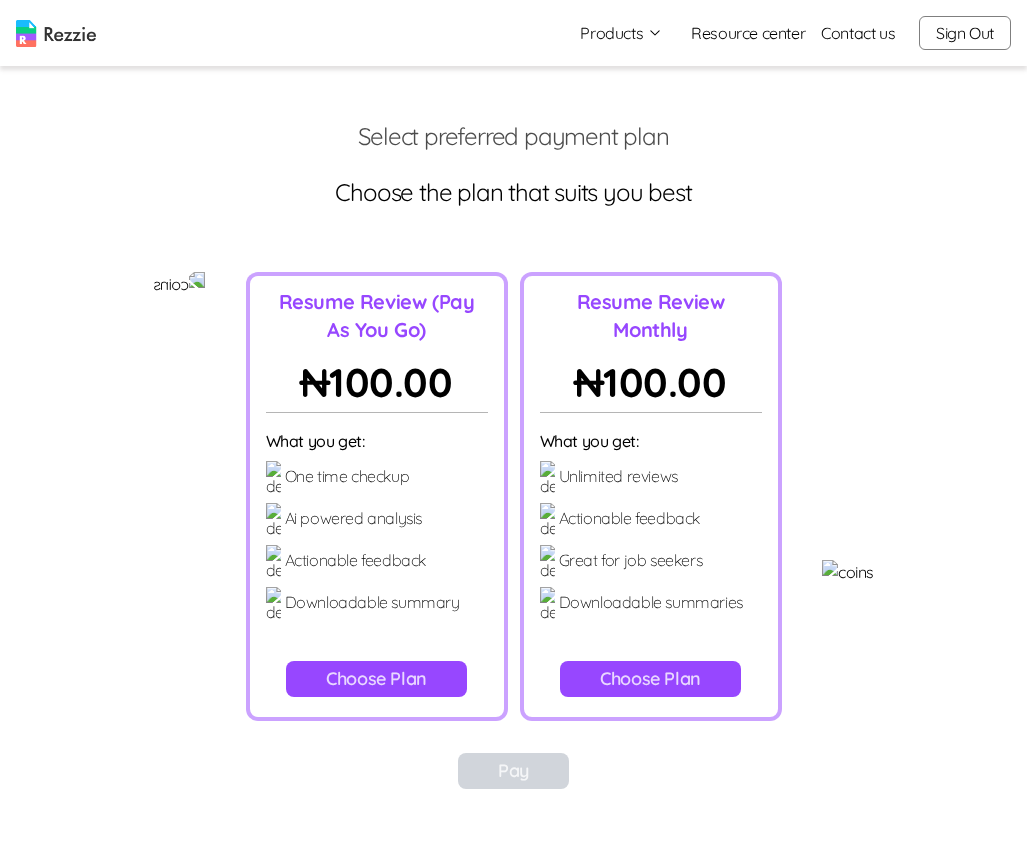 click on "Choose Plan" at bounding box center [650, 679] 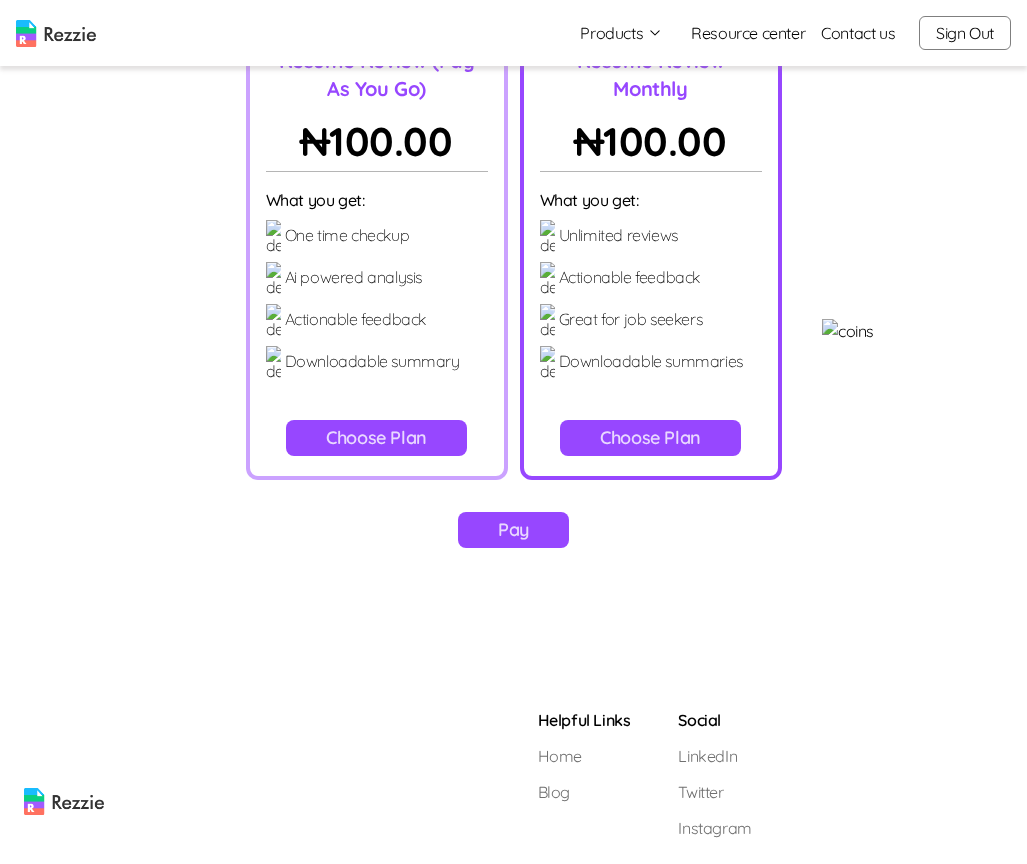 scroll, scrollTop: 253, scrollLeft: 0, axis: vertical 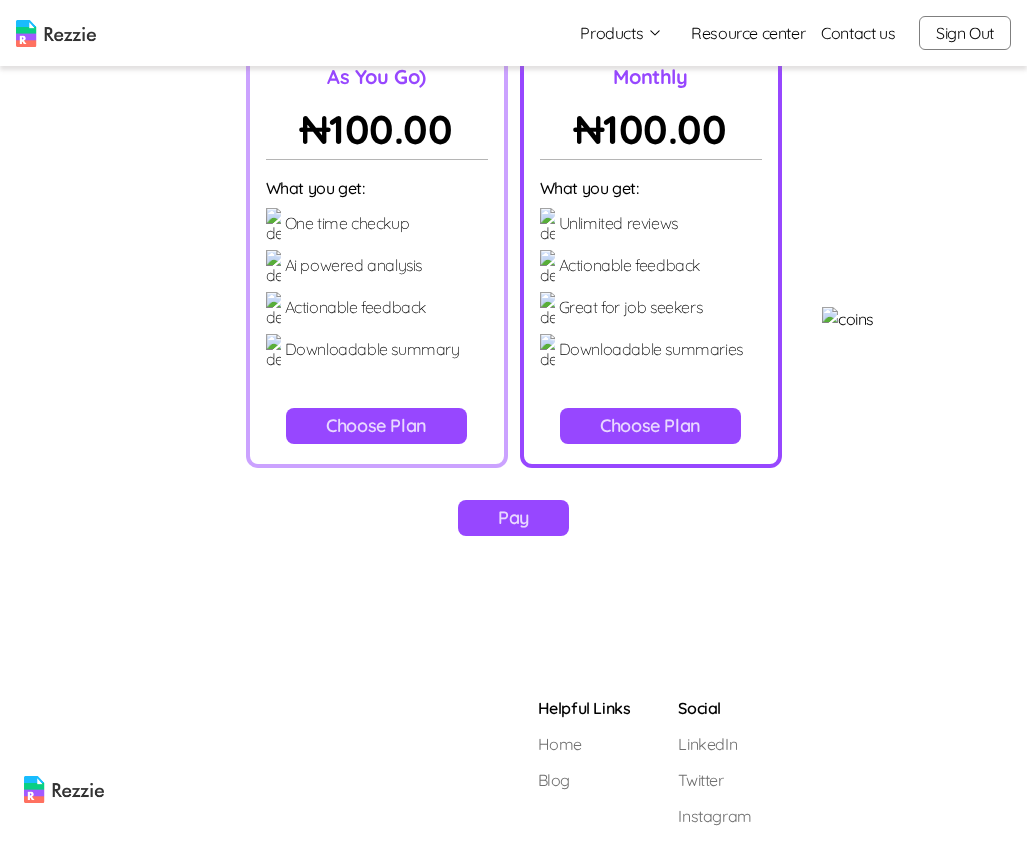 click on "Pay" at bounding box center [513, 518] 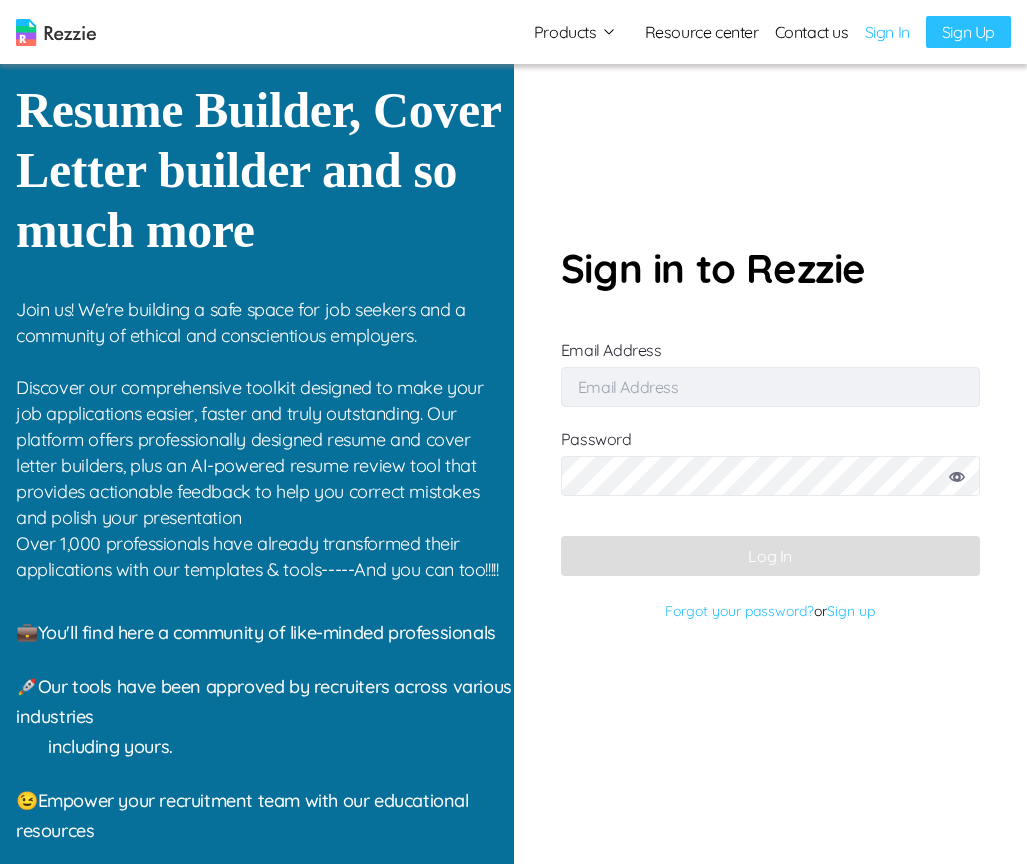 click on "Email Address" at bounding box center (770, 387) 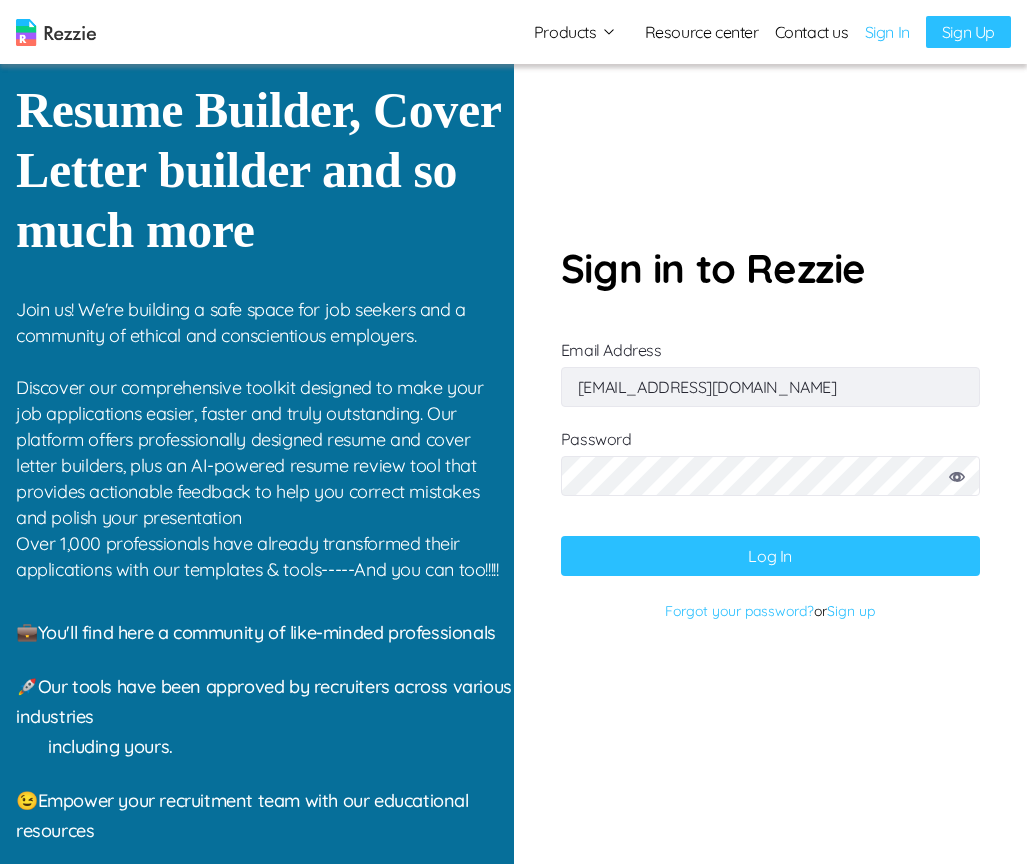 click 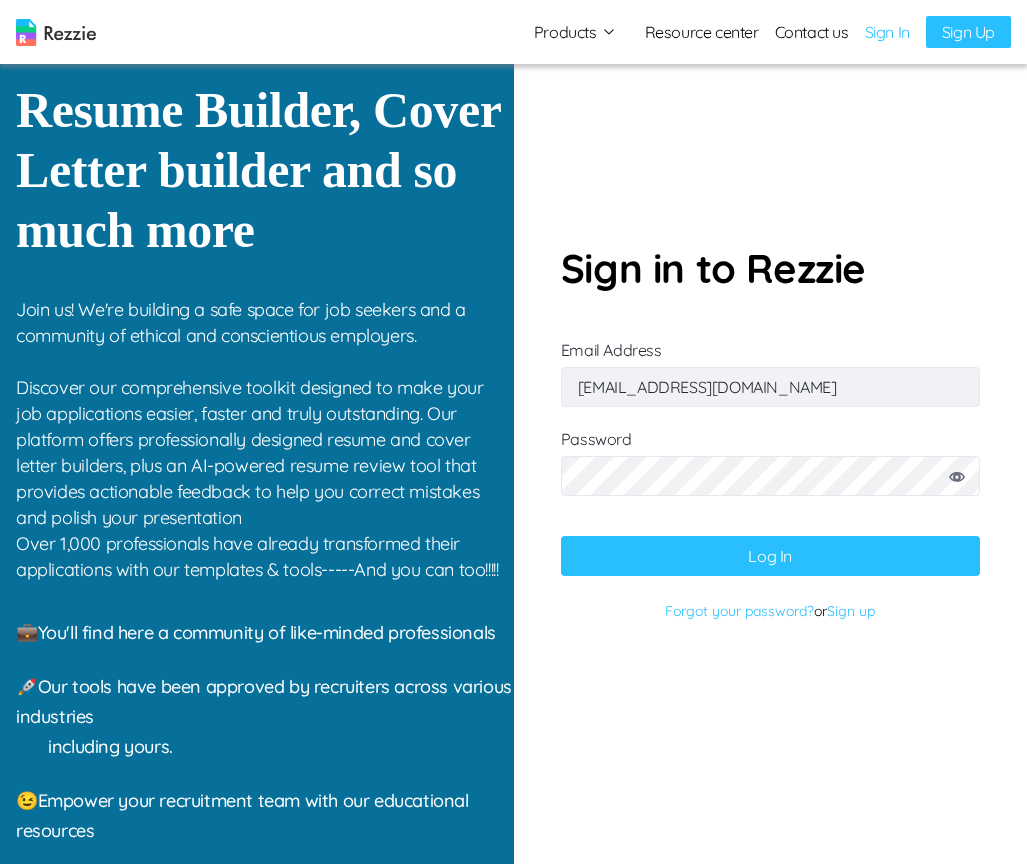 click on "Log In" at bounding box center [770, 556] 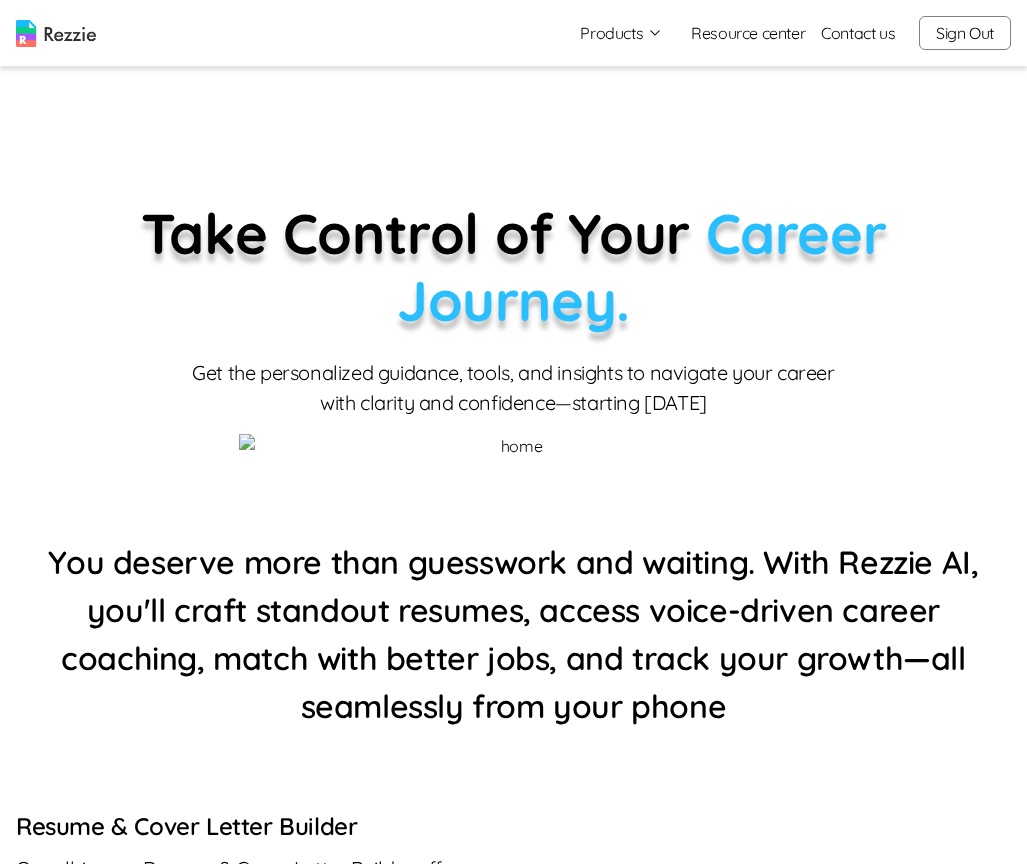 click on "Products" at bounding box center (621, 33) 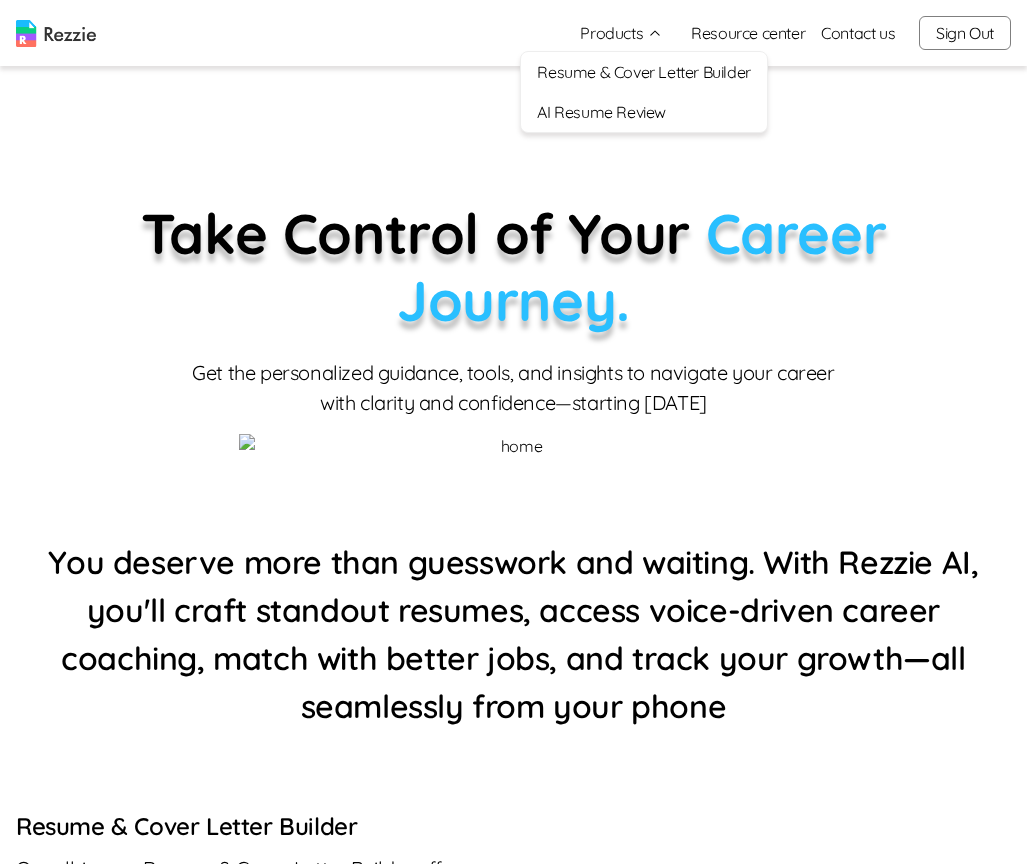 click on "AI Resume Review" at bounding box center (643, 112) 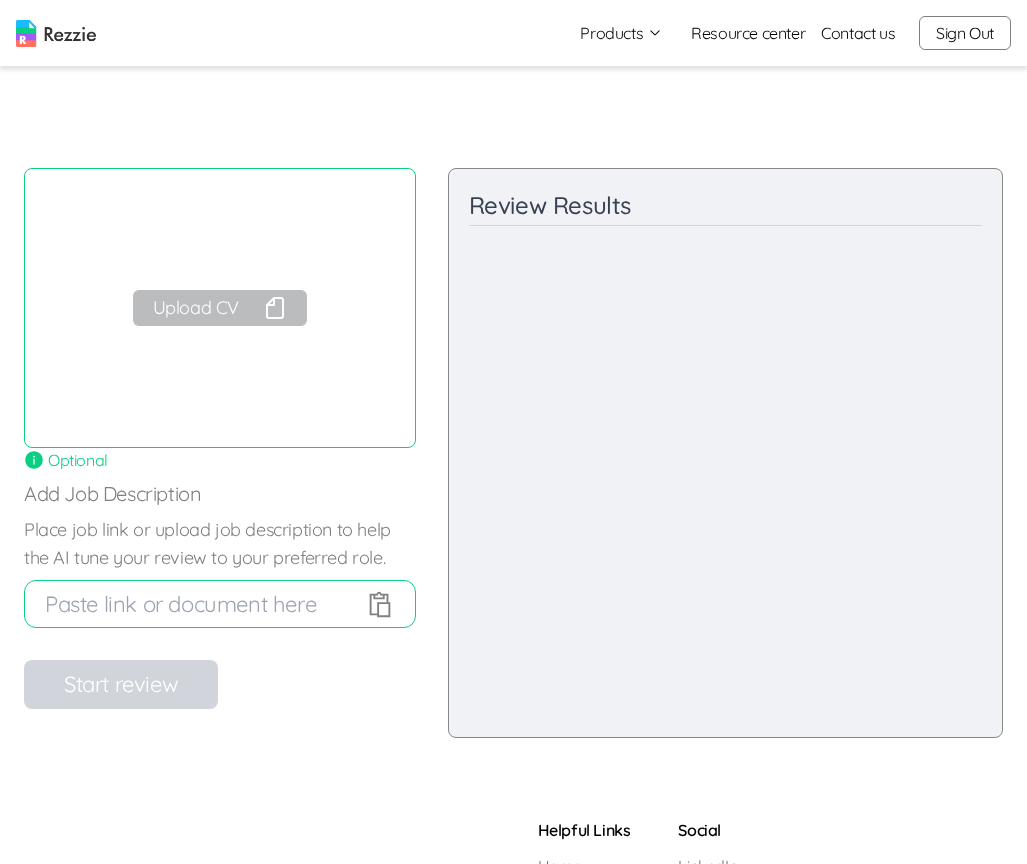 click on "Upload CV" at bounding box center [220, 308] 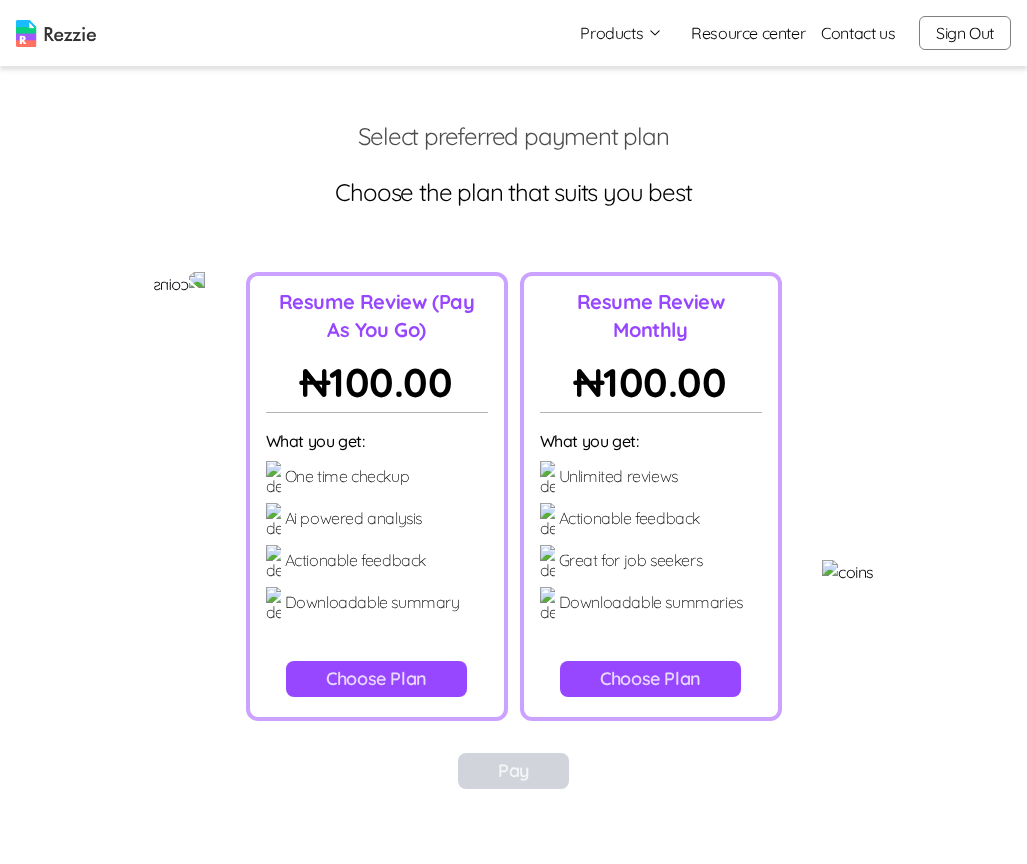 click on "Choose Plan" at bounding box center [376, 679] 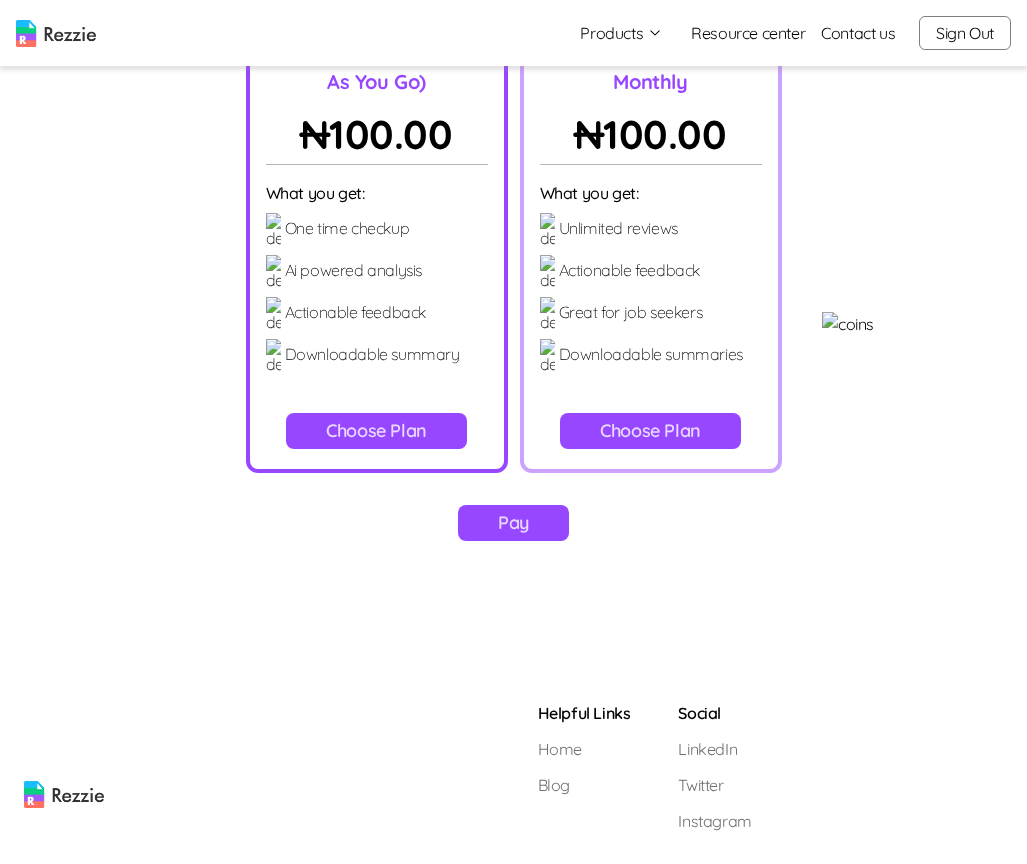 scroll, scrollTop: 253, scrollLeft: 0, axis: vertical 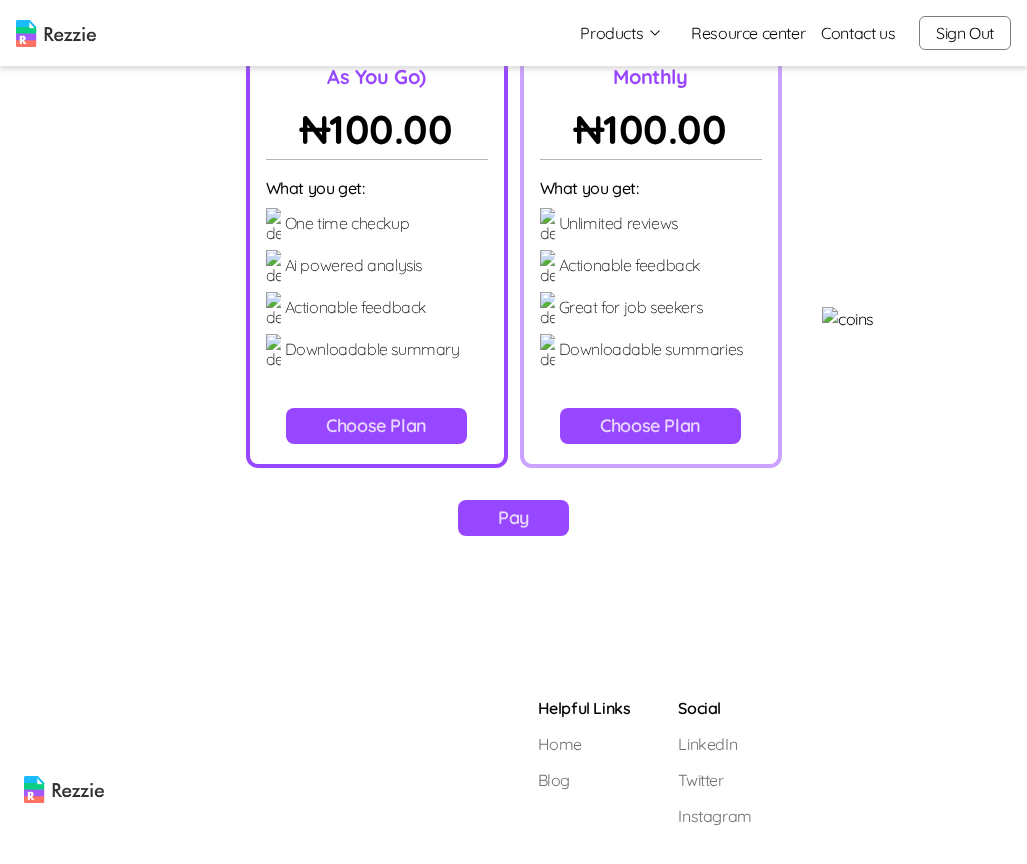 click on "Pay" at bounding box center (513, 518) 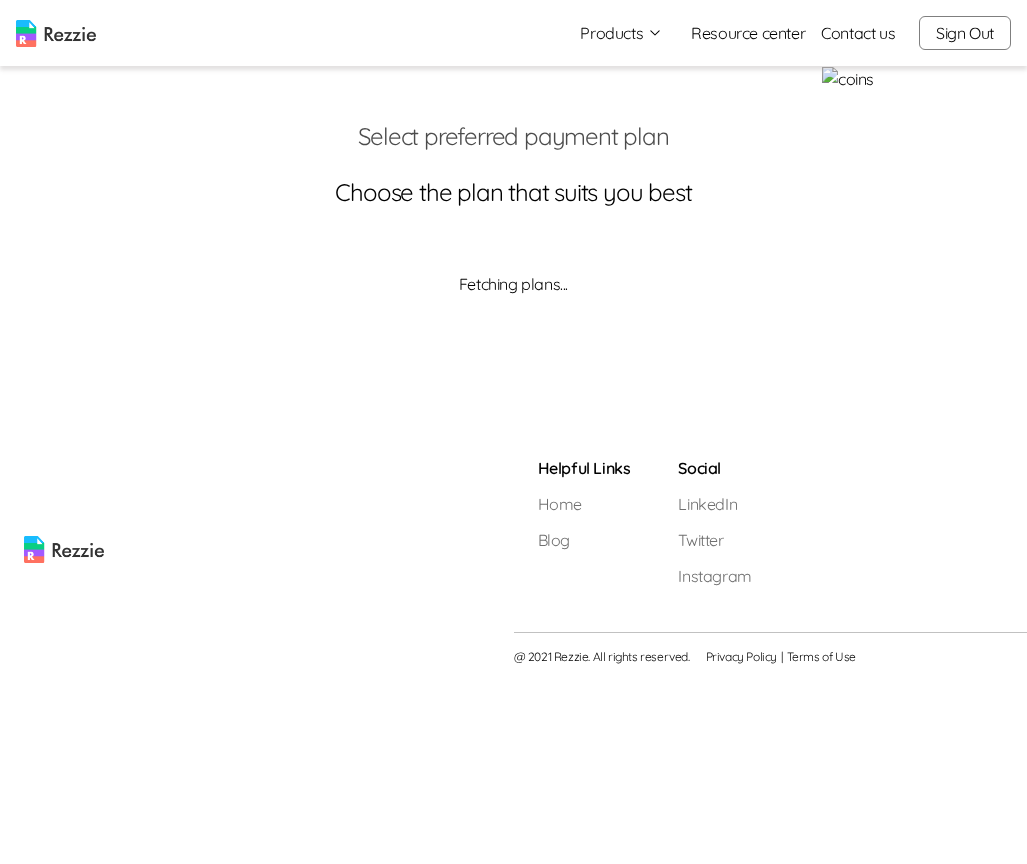 scroll, scrollTop: 0, scrollLeft: 0, axis: both 